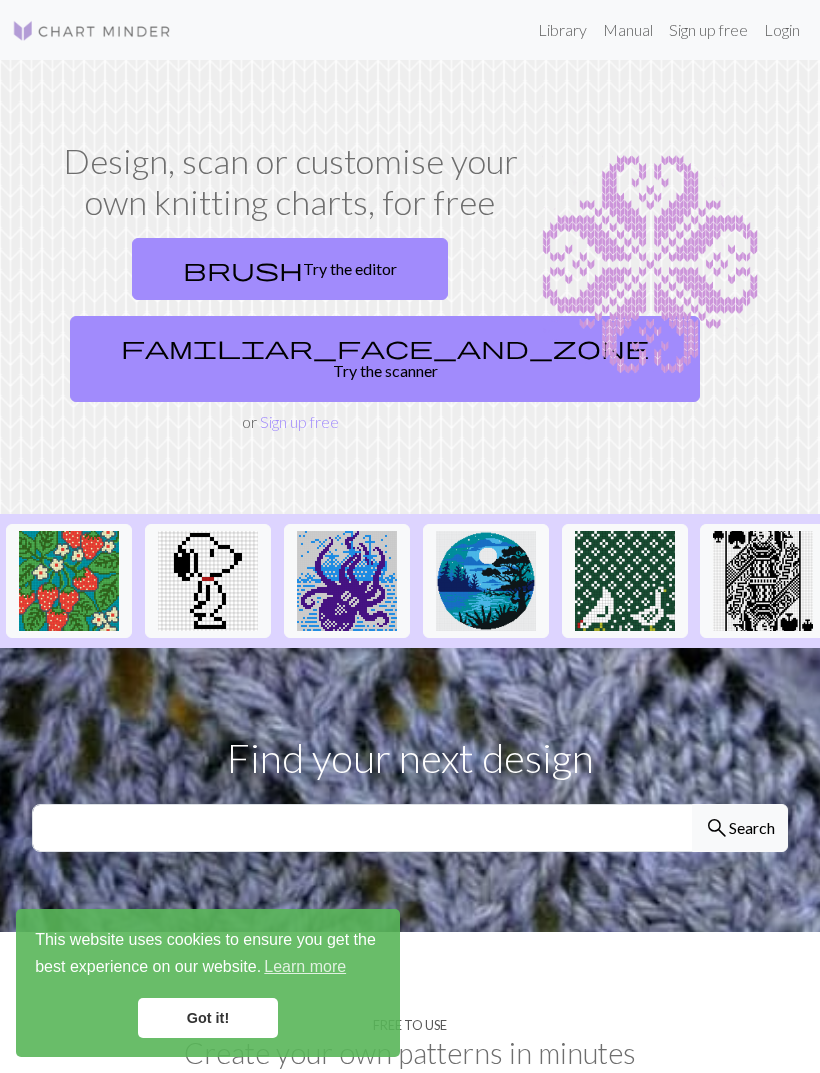 scroll, scrollTop: 0, scrollLeft: 0, axis: both 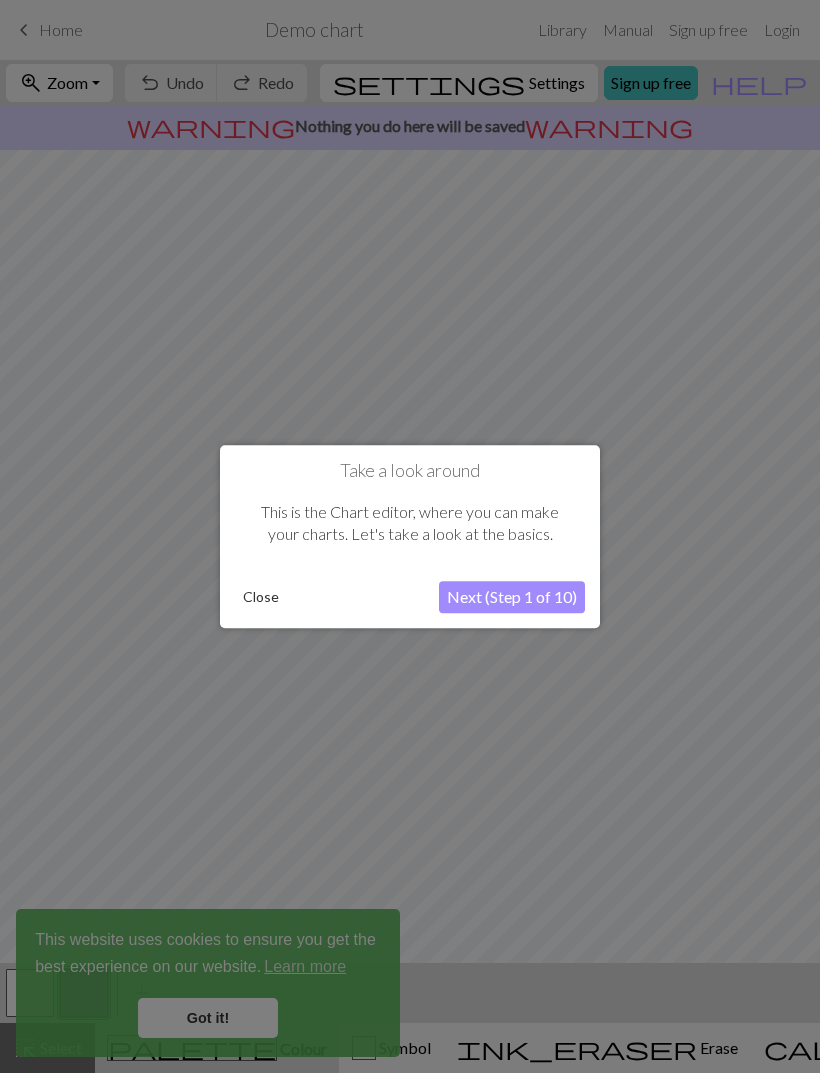 click on "Close" at bounding box center (261, 597) 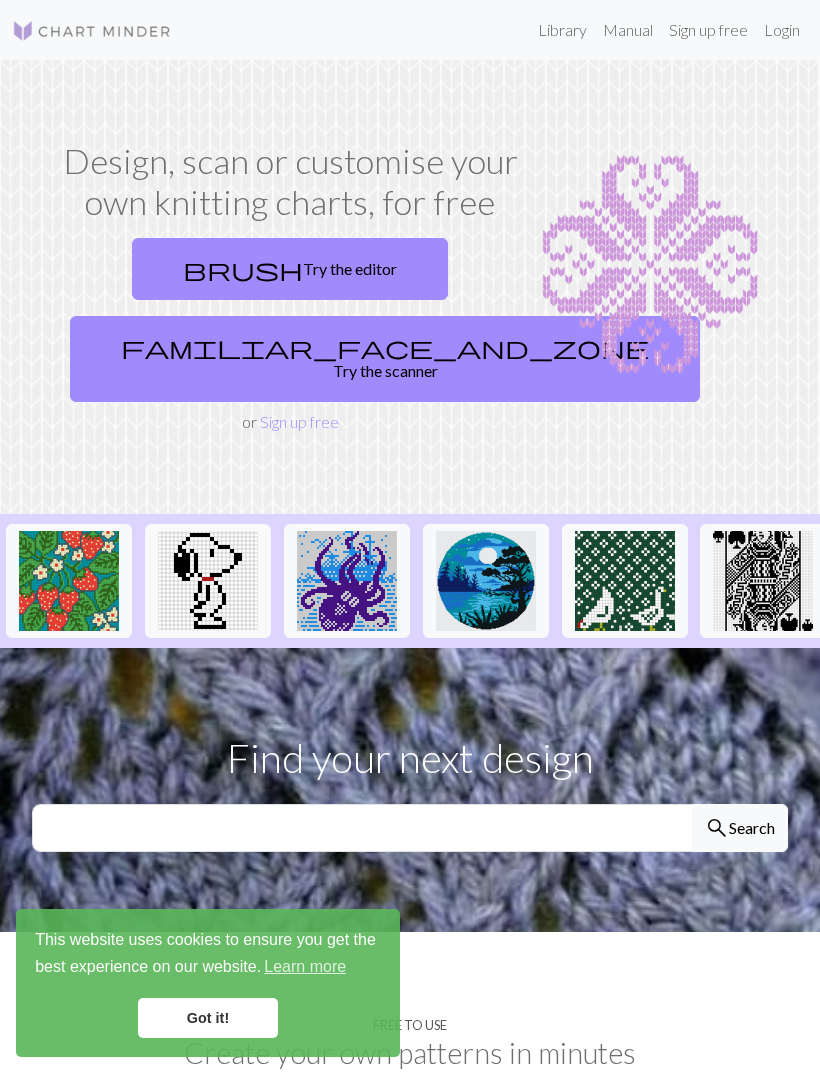 click on "brush  Try the editor" at bounding box center [290, 269] 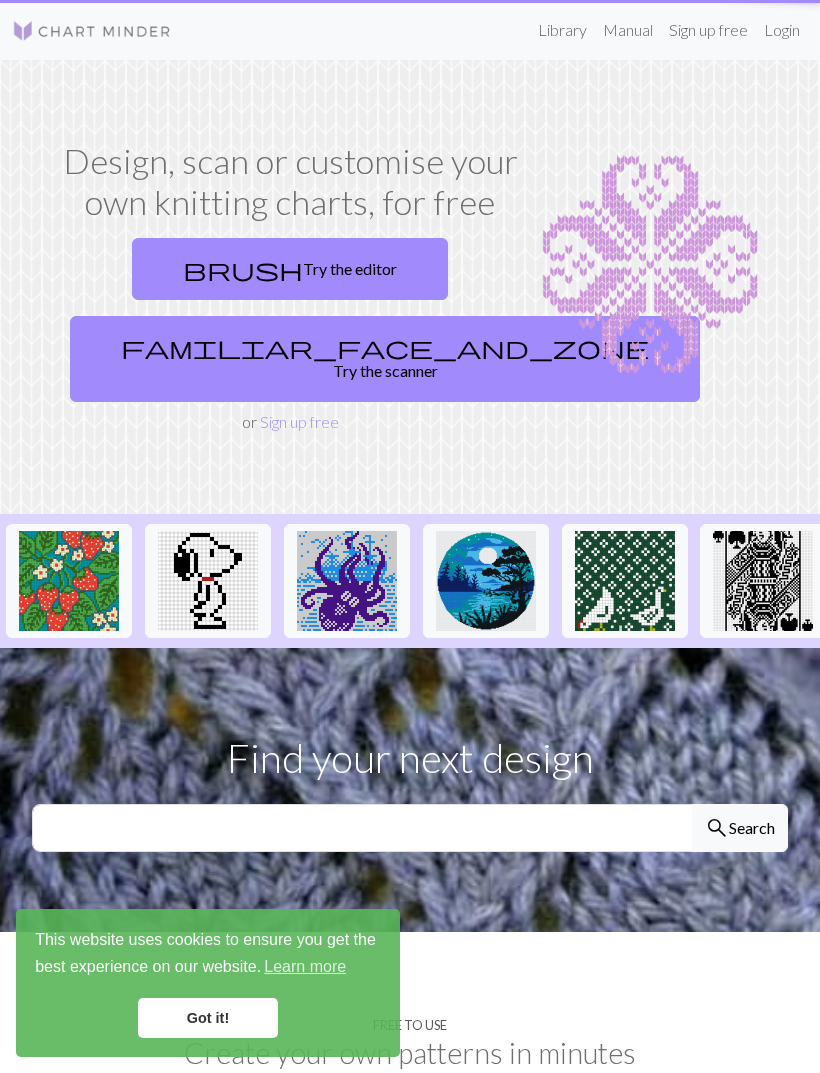 click on "familiar_face_and_zone  Try the scanner" at bounding box center (385, 359) 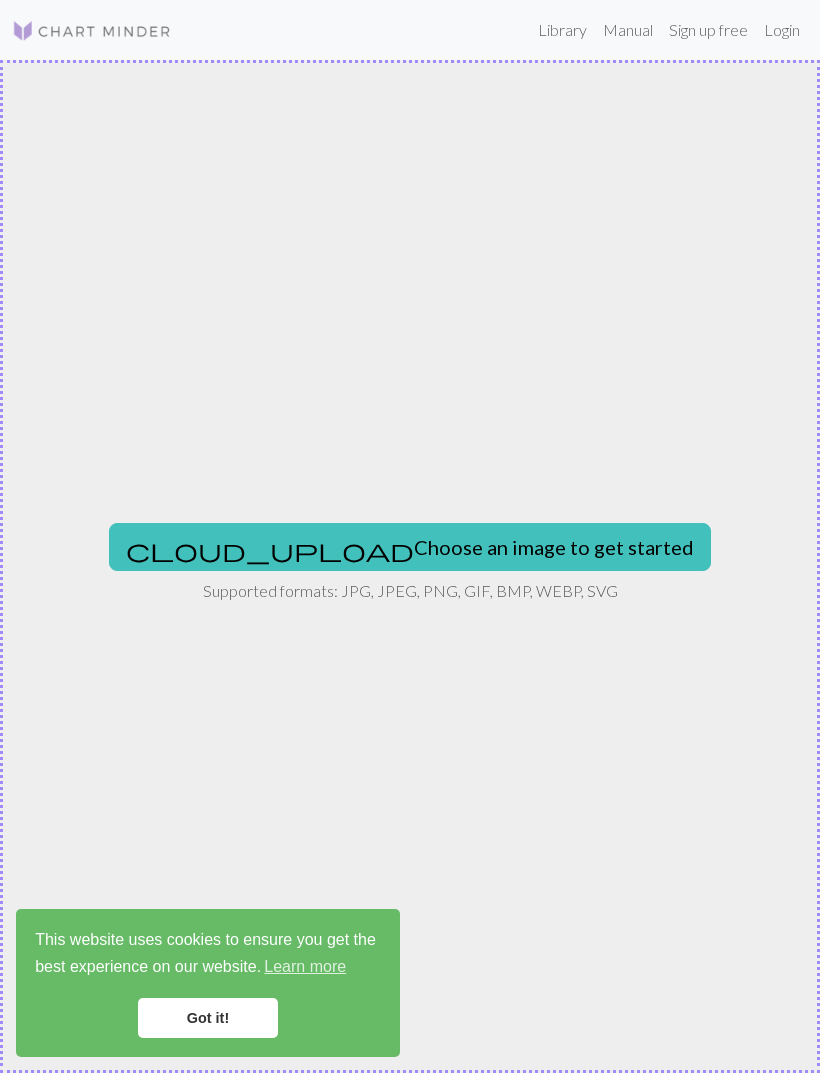 click on "cloud_upload  Choose an image to get started" at bounding box center [410, 547] 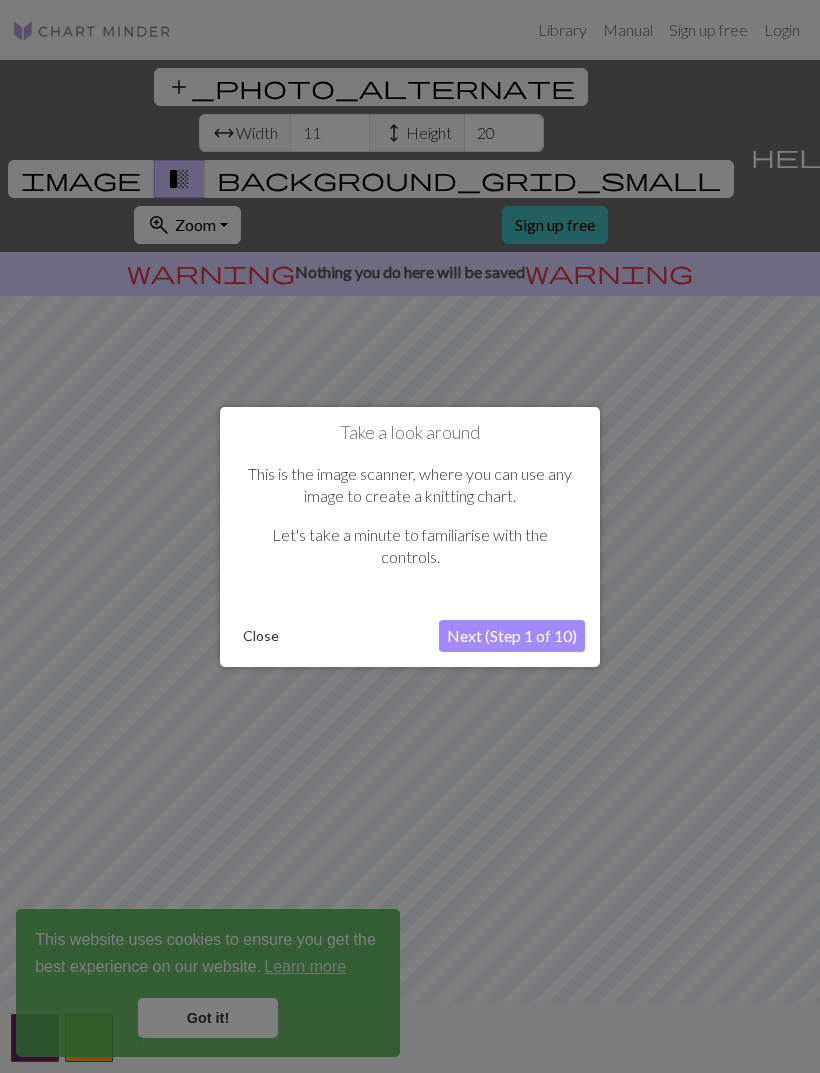 click on "Next (Step 1 of 10)" at bounding box center (512, 636) 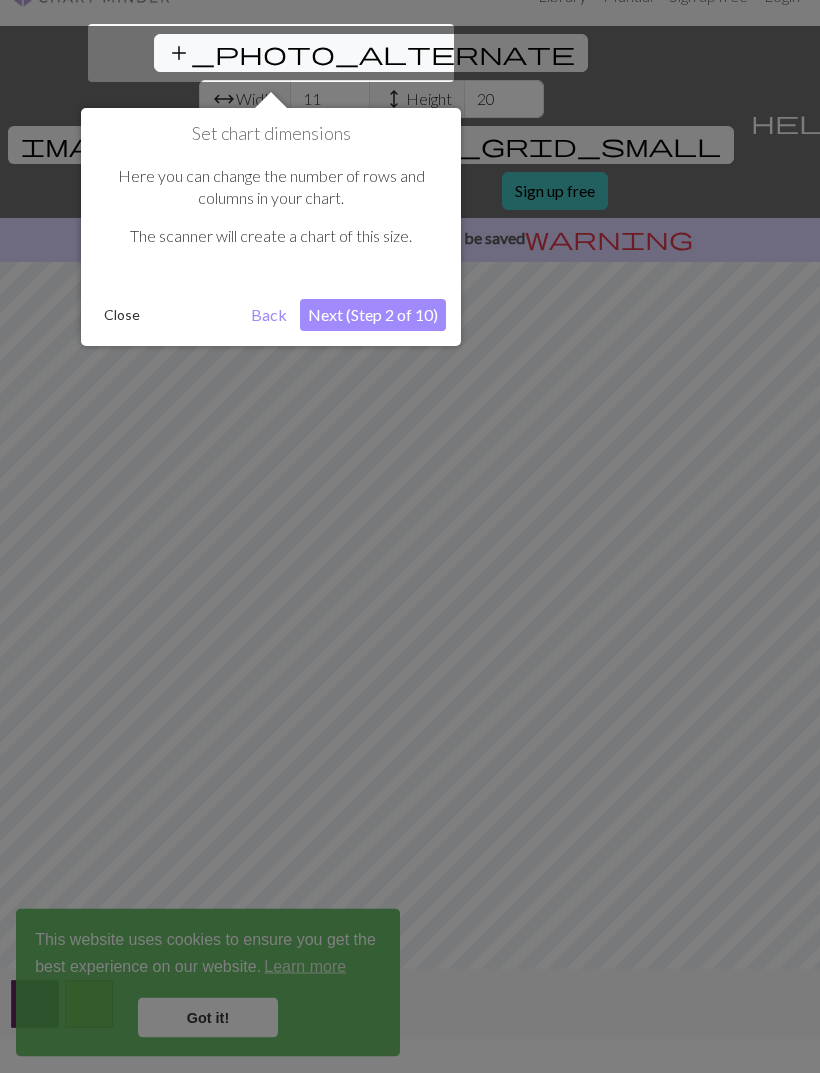 scroll, scrollTop: 38, scrollLeft: 0, axis: vertical 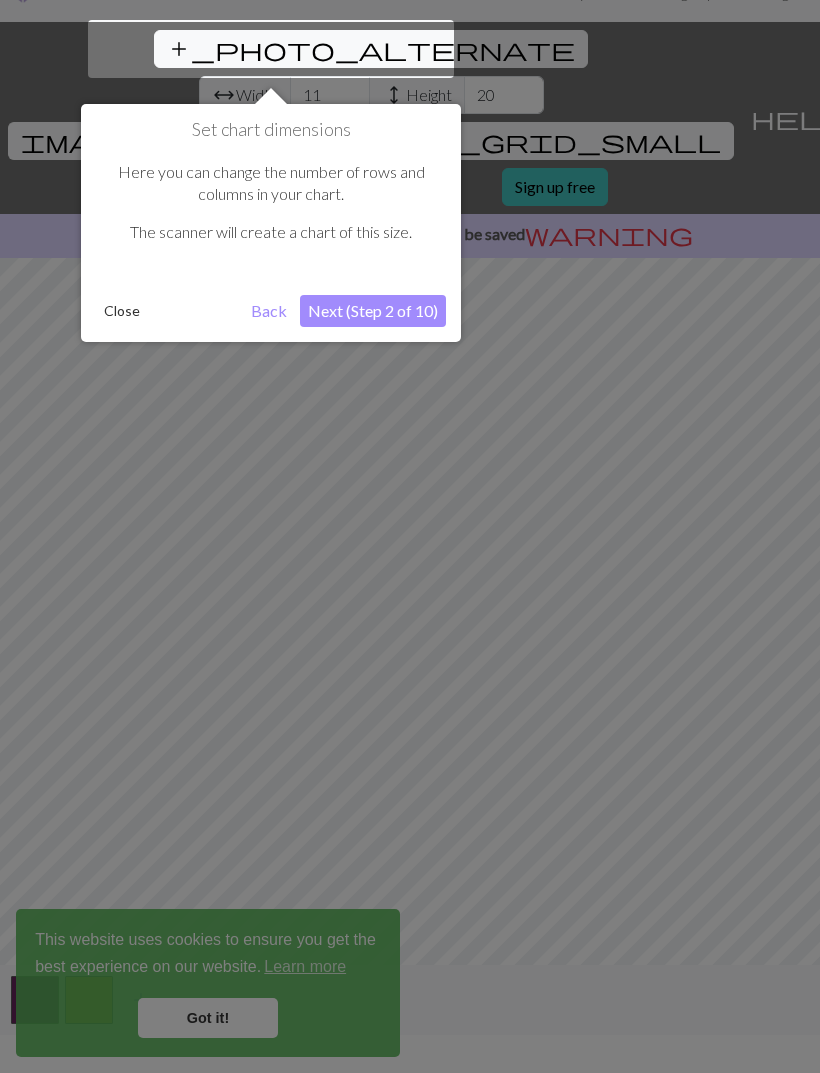 click on "Next (Step 2 of 10)" at bounding box center [373, 311] 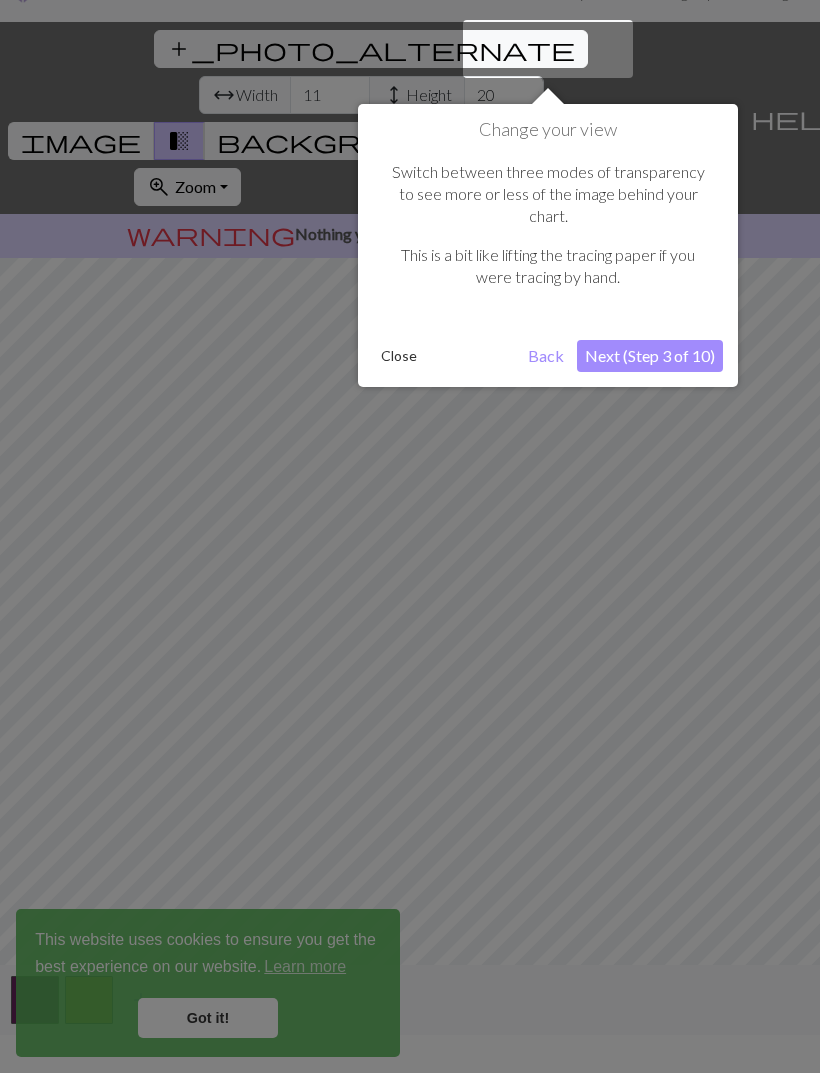 click on "Next (Step 3 of 10)" at bounding box center (650, 356) 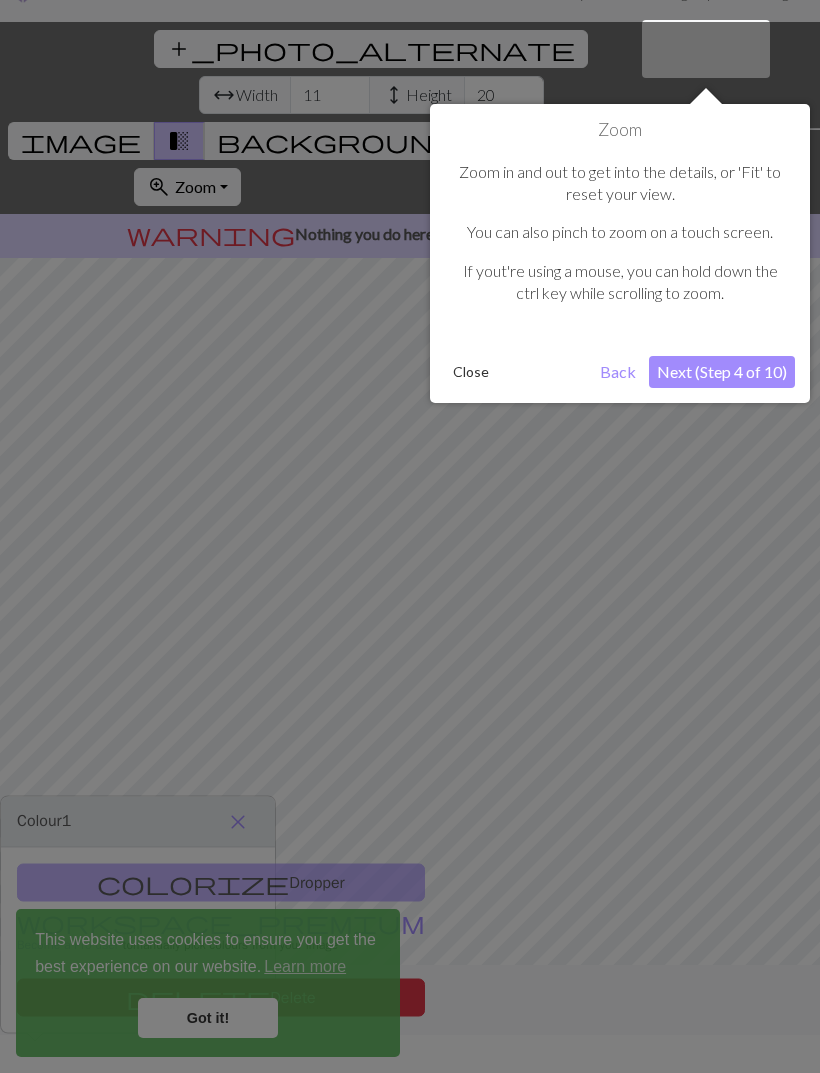 click on "Next (Step 4 of 10)" at bounding box center [722, 372] 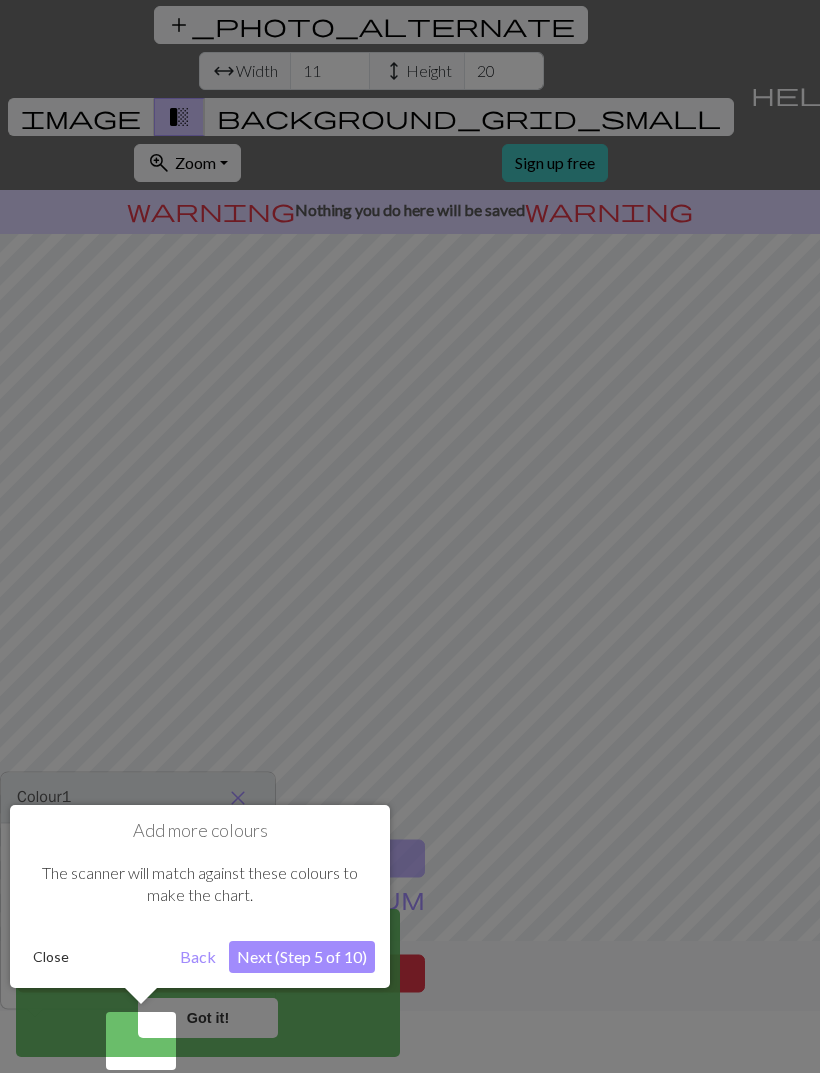 scroll, scrollTop: 66, scrollLeft: 0, axis: vertical 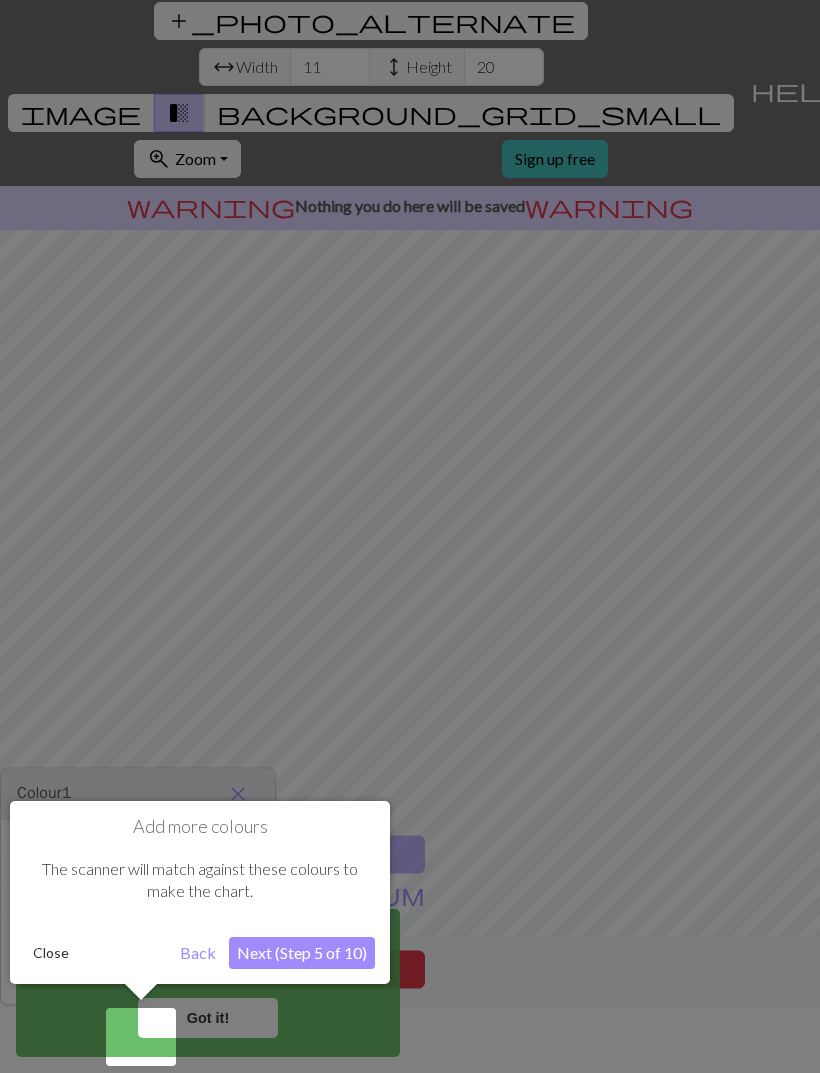 click at bounding box center [410, 503] 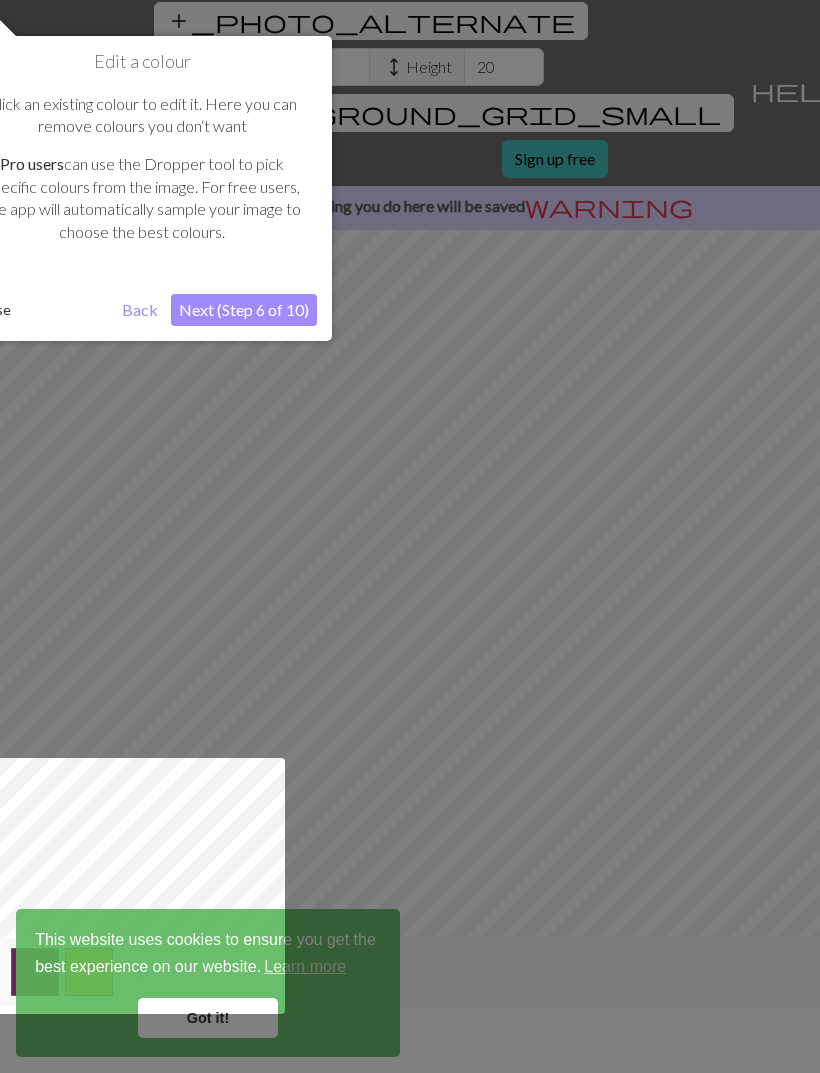 click on "Next (Step 6 of 10)" at bounding box center [244, 310] 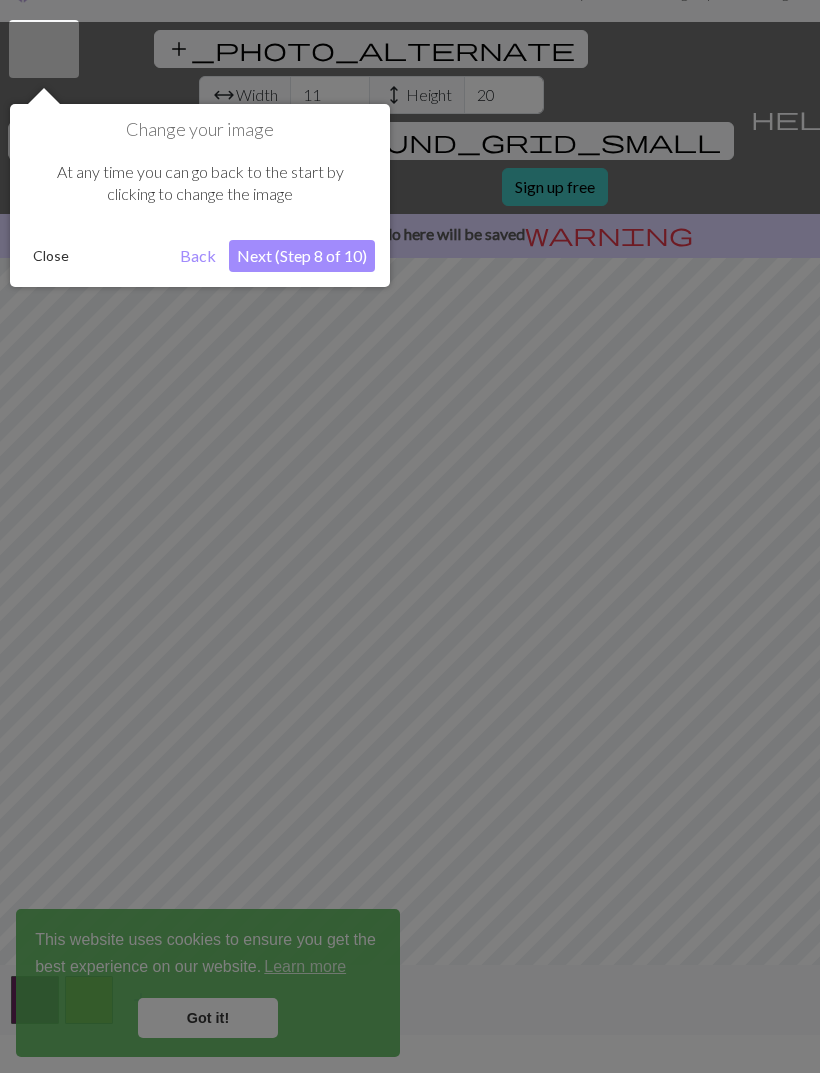 click on "Next (Step 8 of 10)" at bounding box center [302, 256] 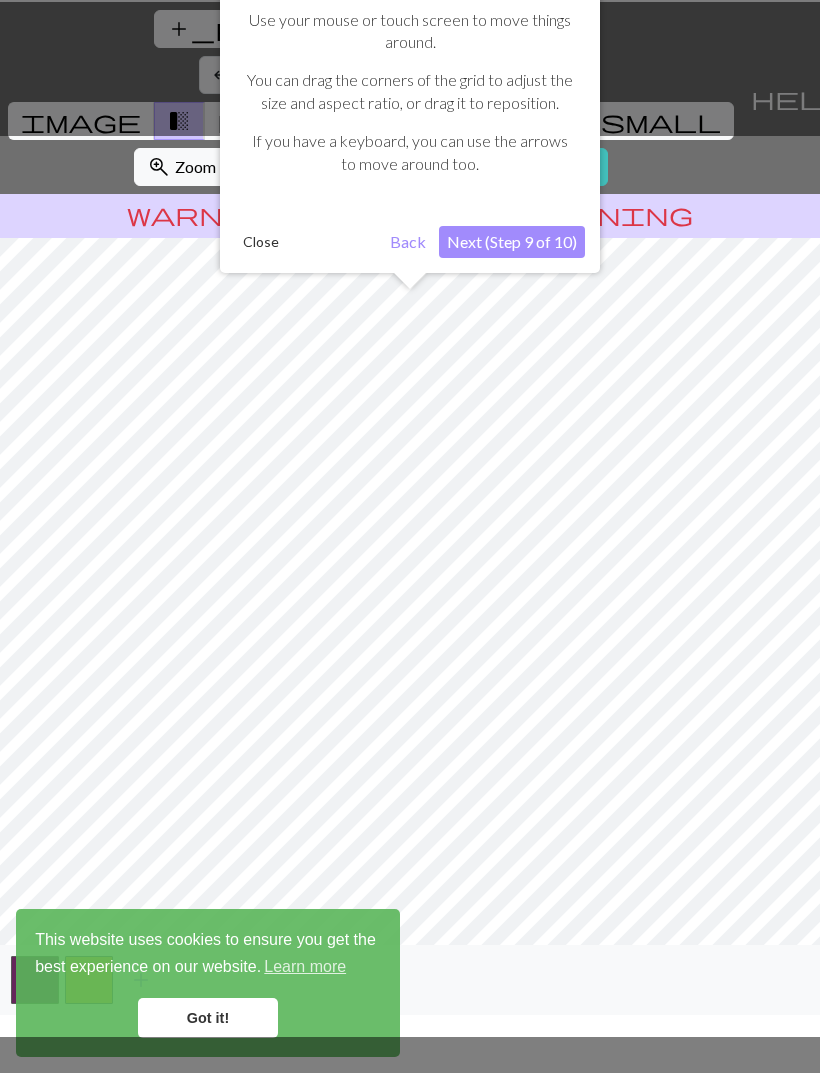 scroll, scrollTop: 66, scrollLeft: 0, axis: vertical 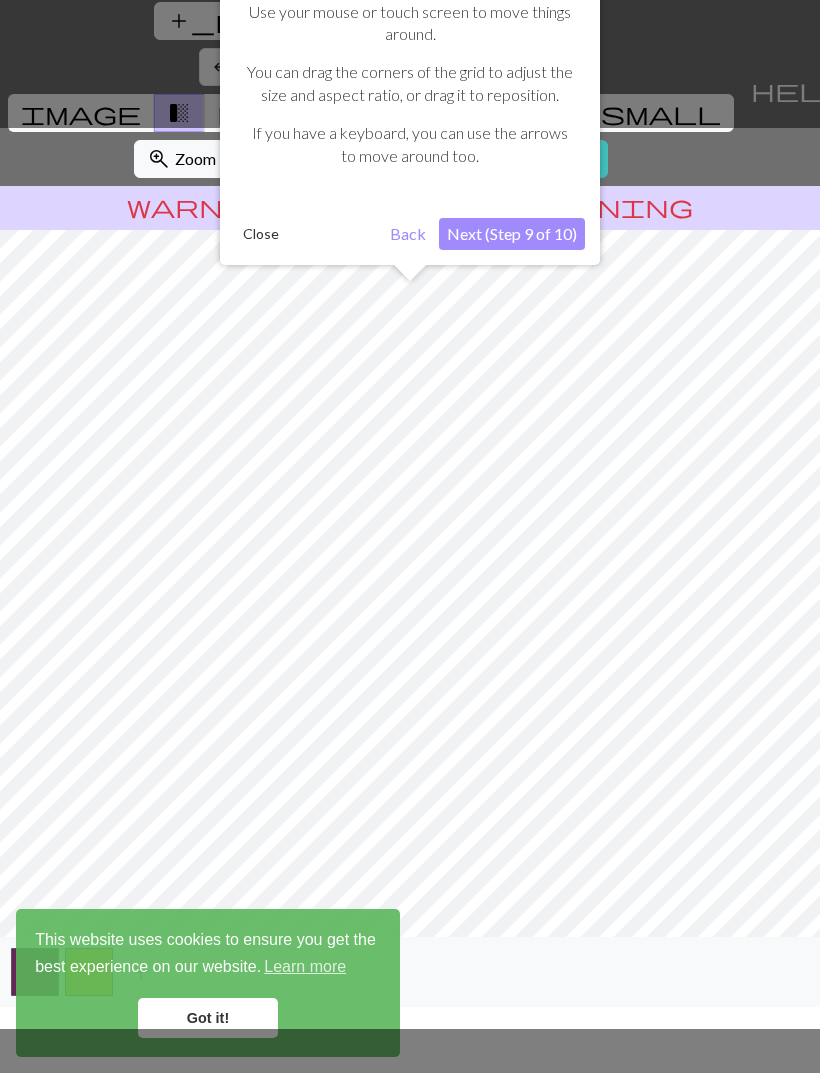 click on "Next (Step 9 of 10)" at bounding box center (512, 234) 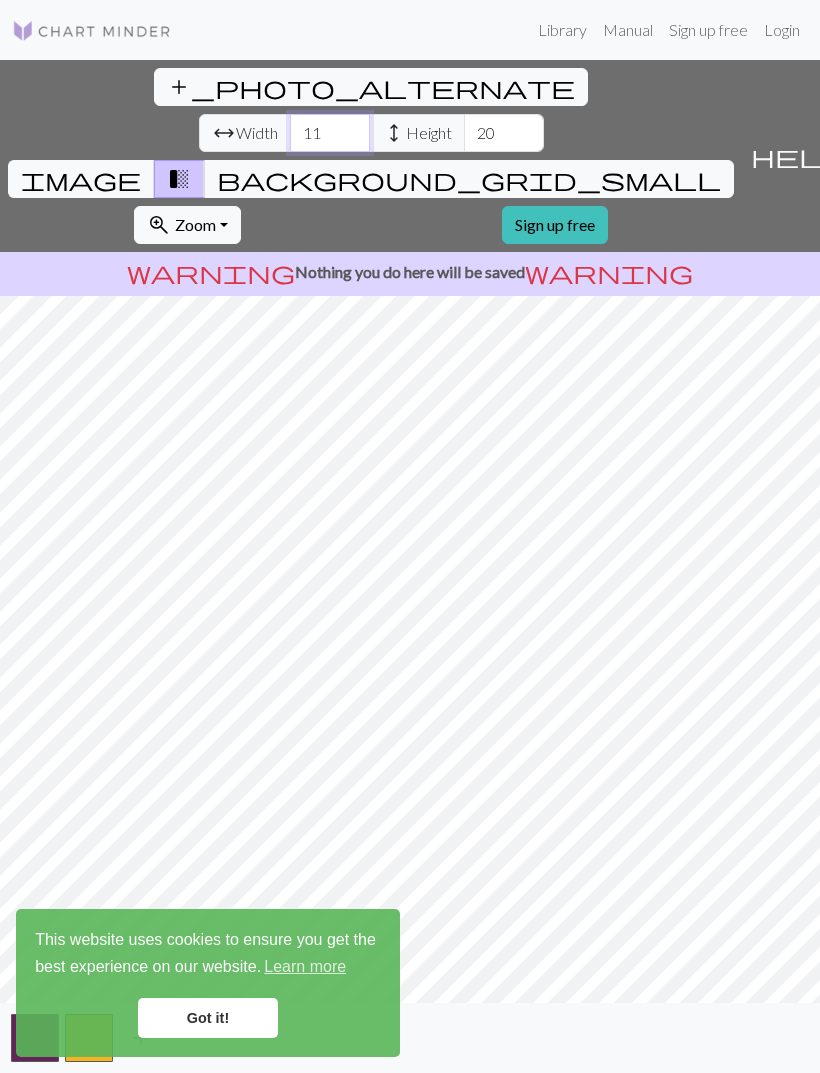 click on "11" at bounding box center [330, 133] 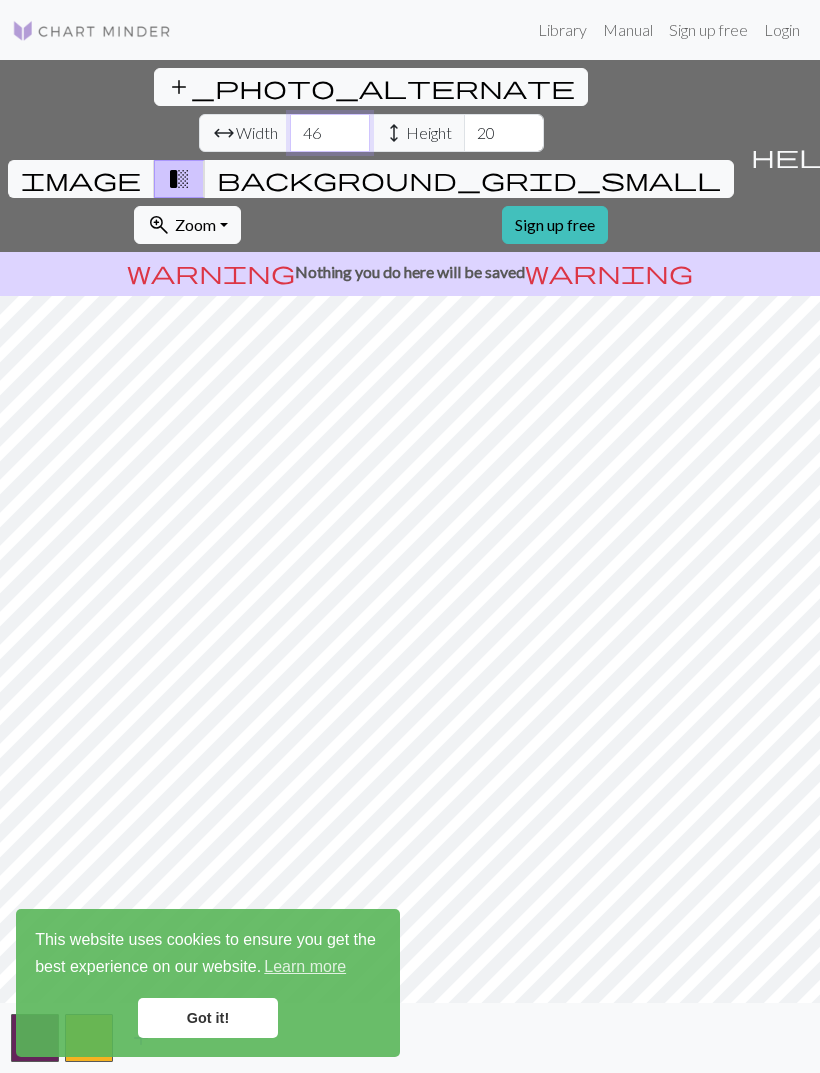 type on "46" 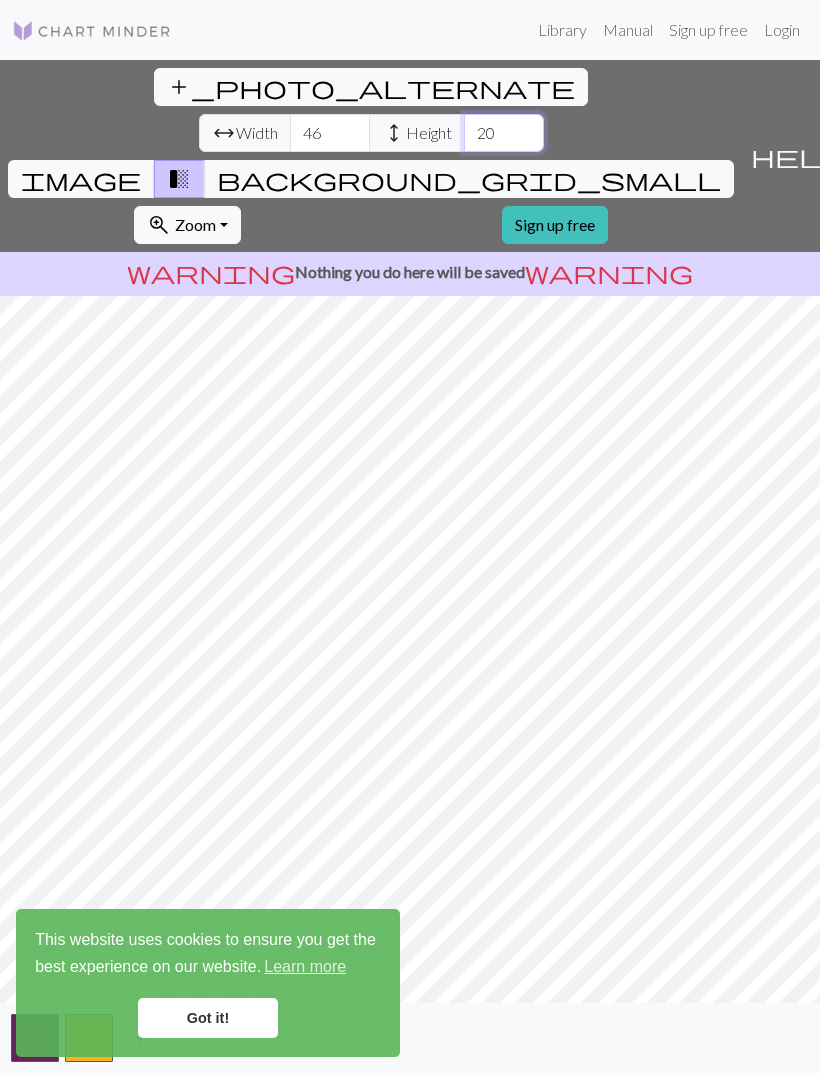 click on "20" at bounding box center (504, 133) 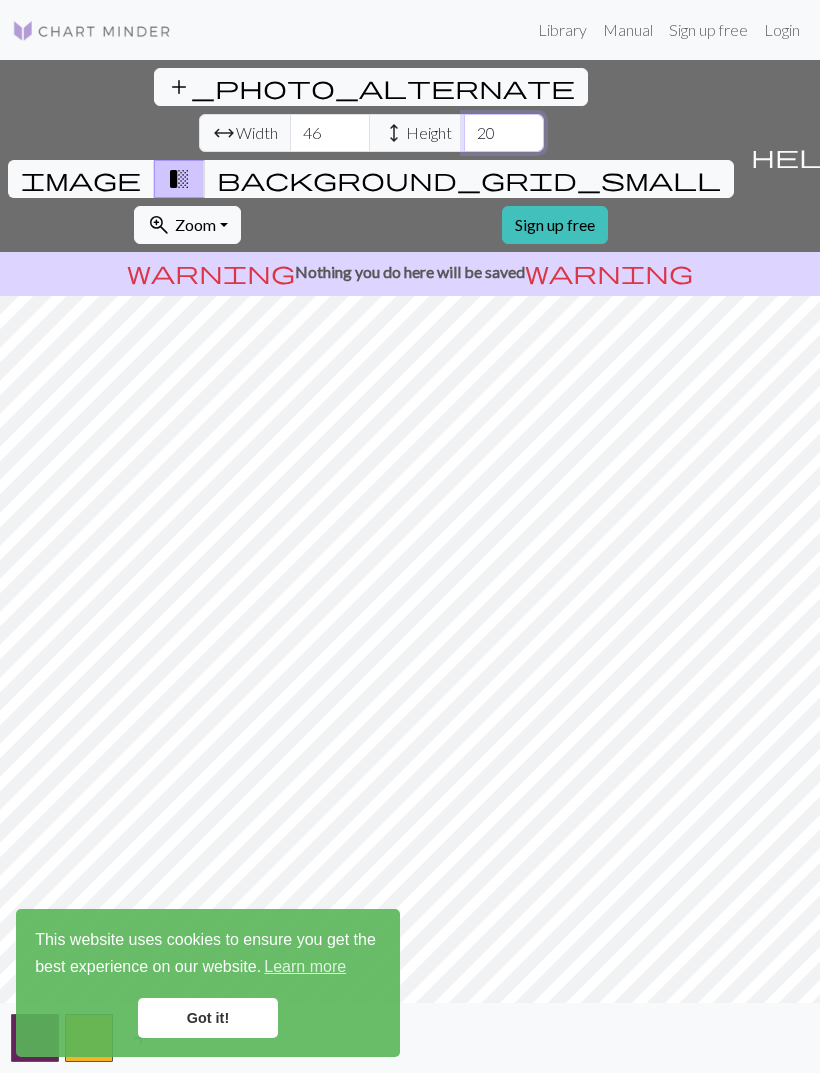 click on "20" at bounding box center (504, 133) 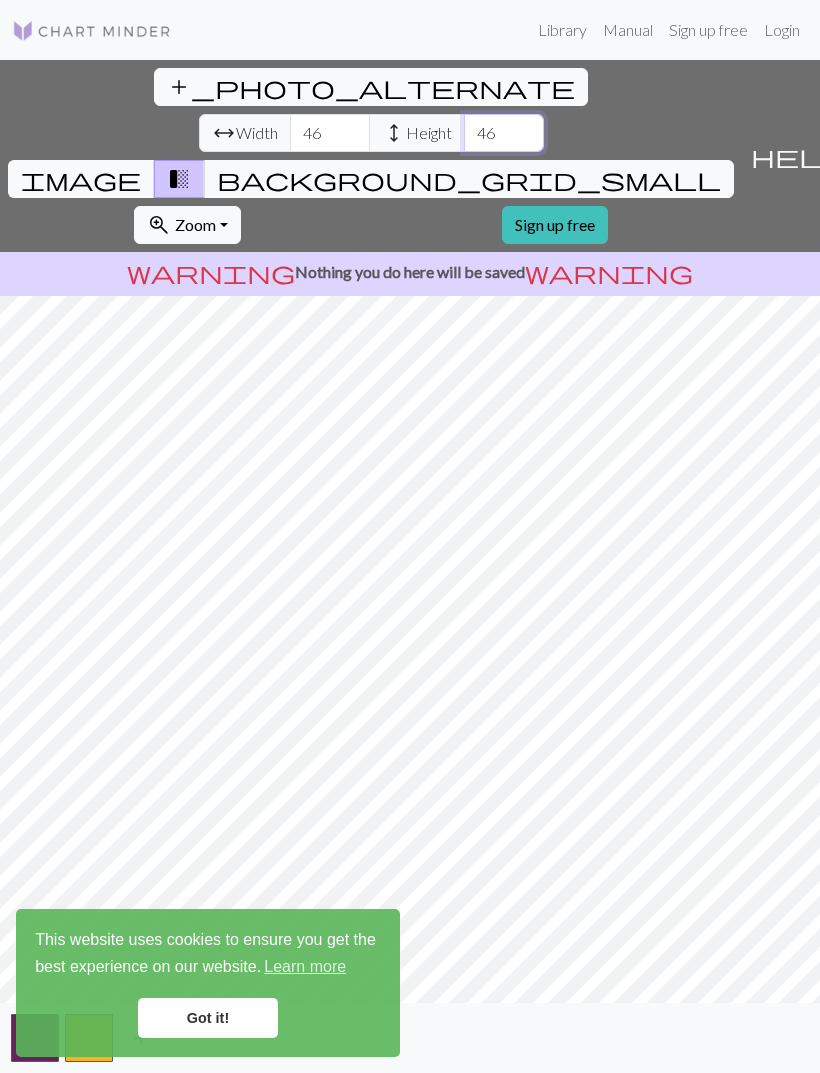 type on "46" 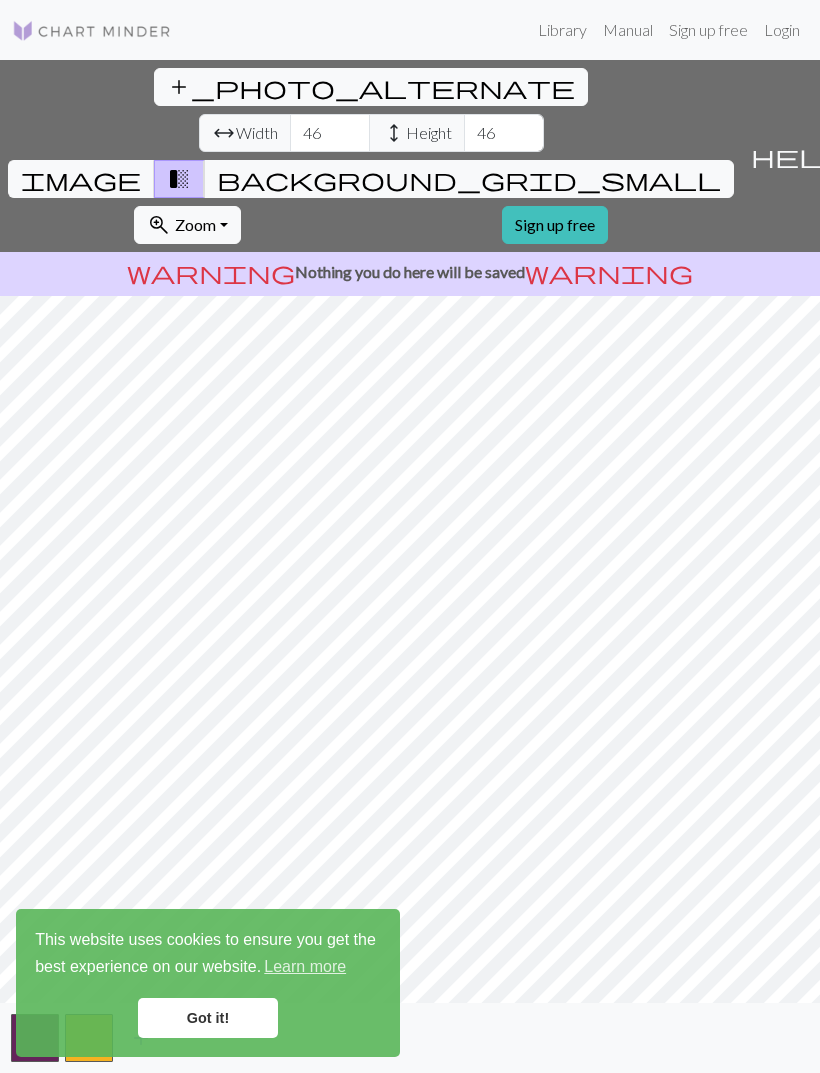 click on "image" at bounding box center [81, 179] 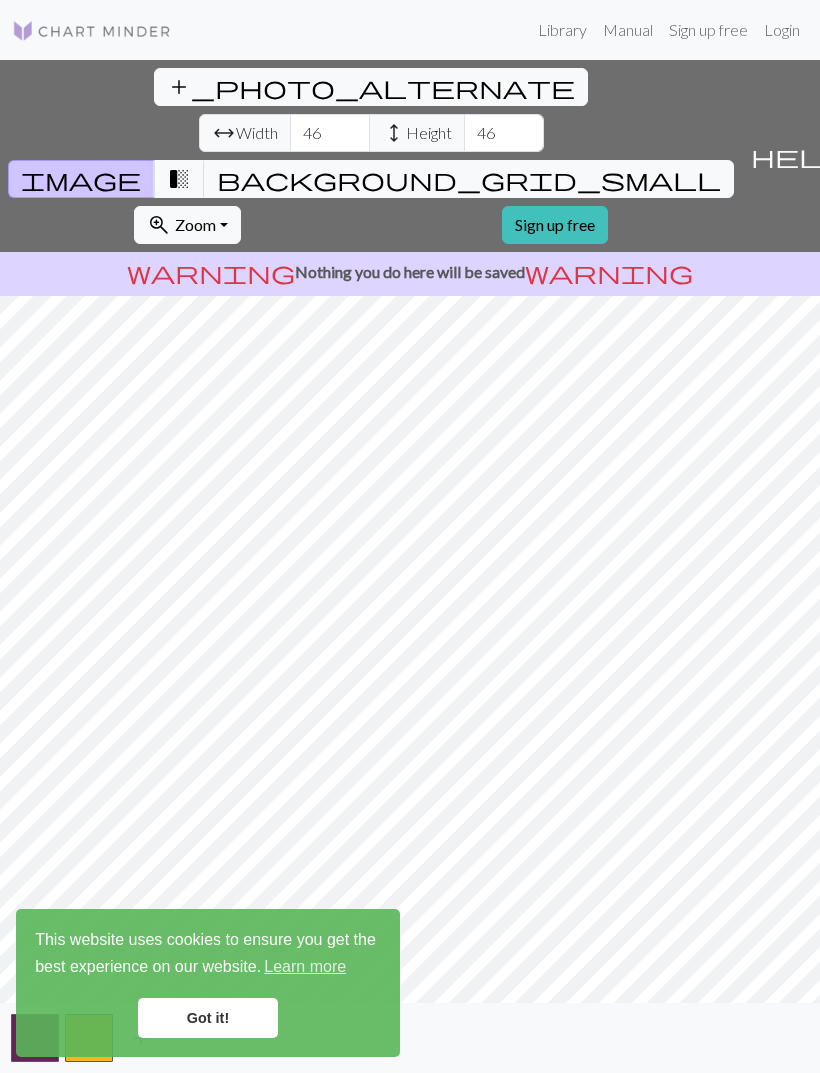 click on "transition_fade" at bounding box center [179, 179] 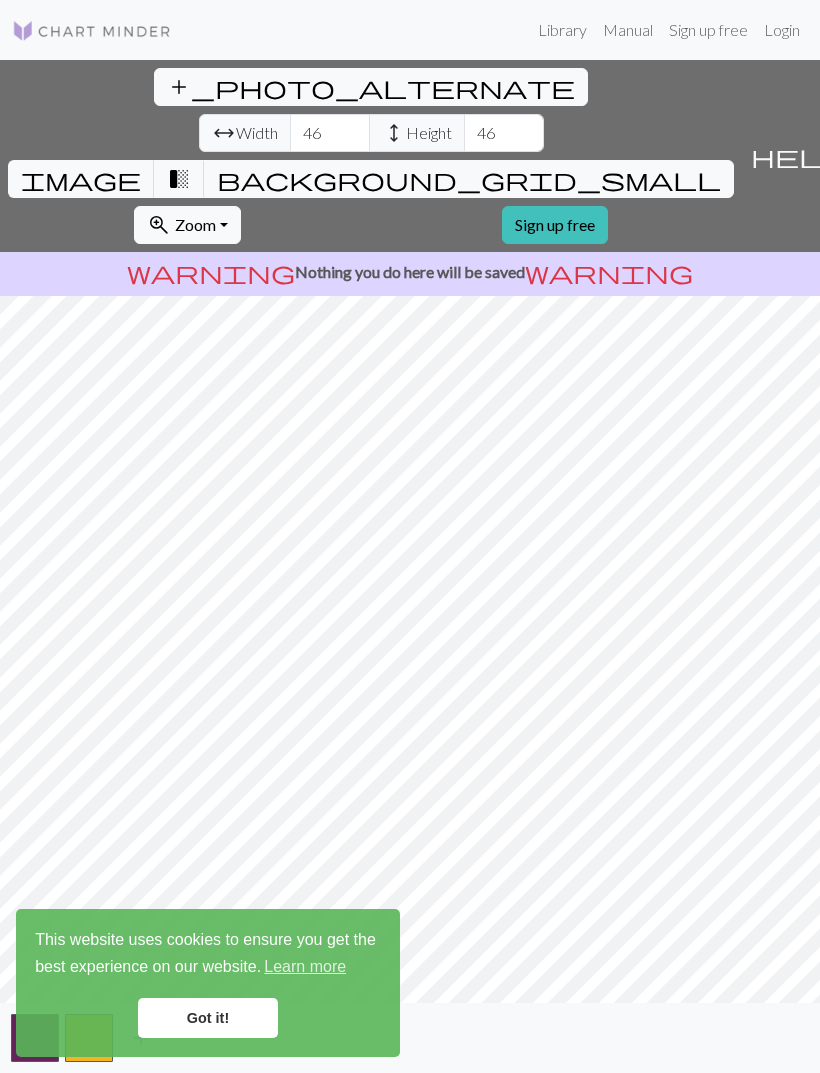 click on "background_grid_small" at bounding box center (469, 179) 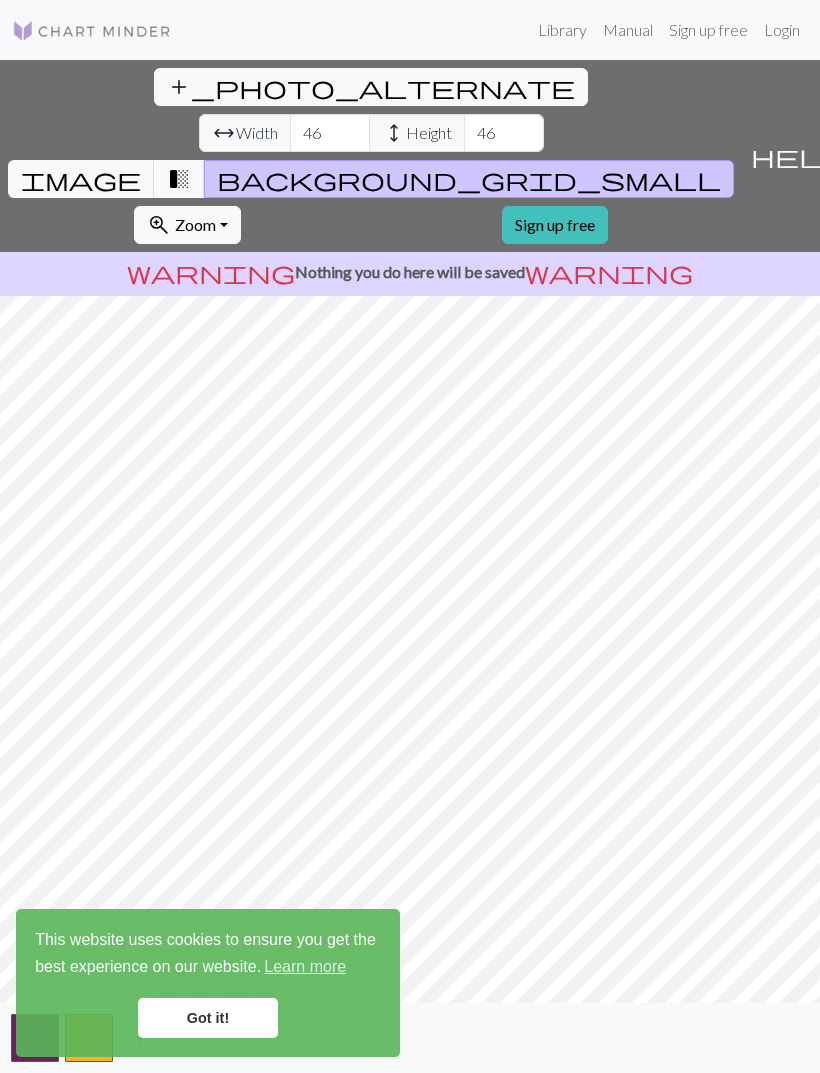 click on "image" at bounding box center (81, 179) 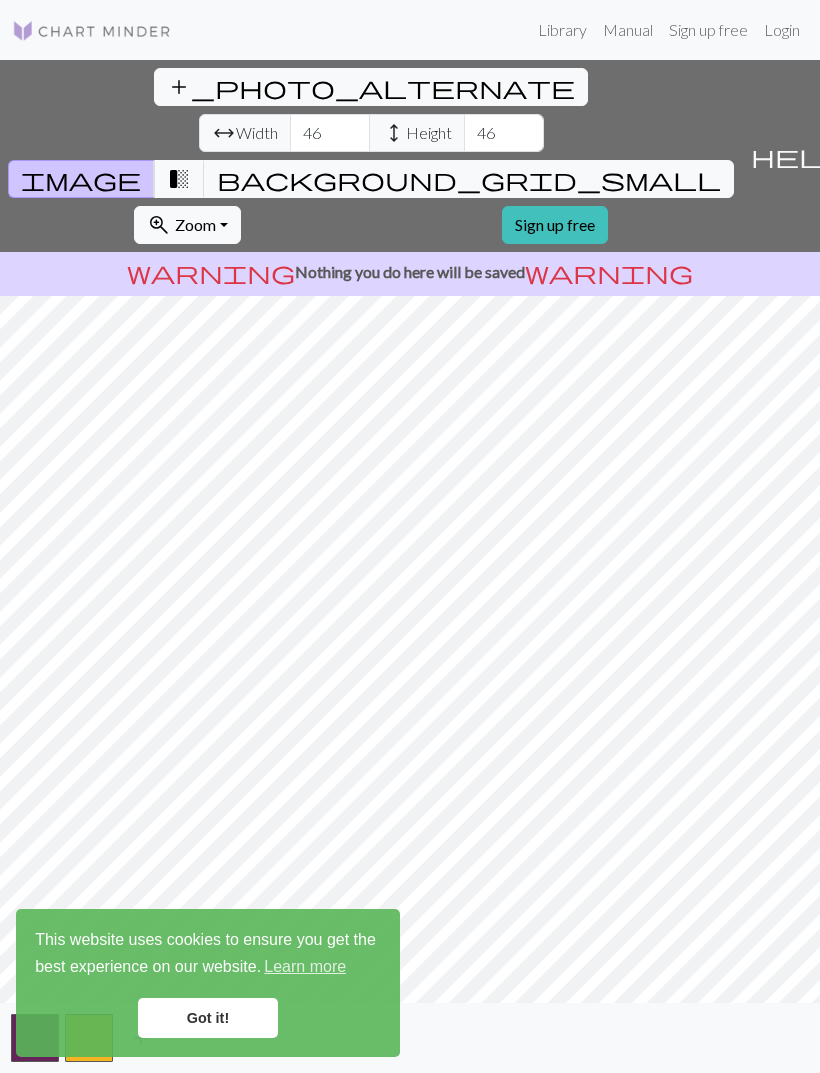 click on "background_grid_small" at bounding box center (469, 179) 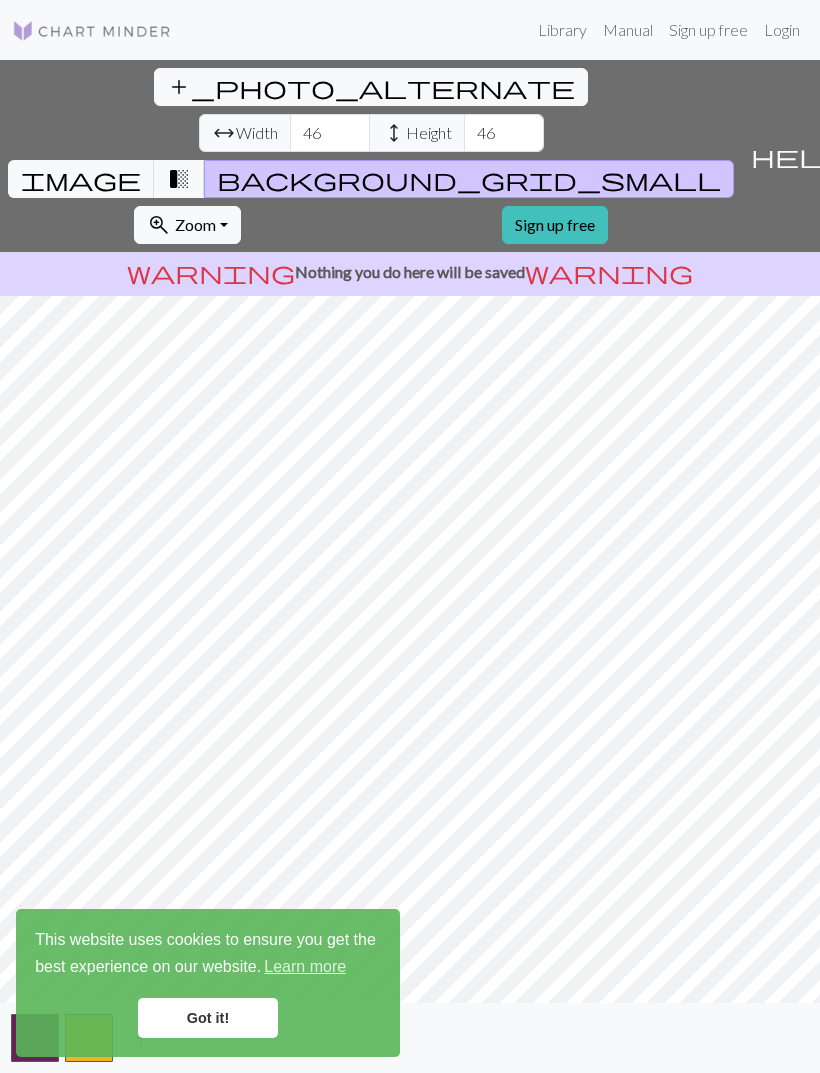 click on "image" at bounding box center [81, 179] 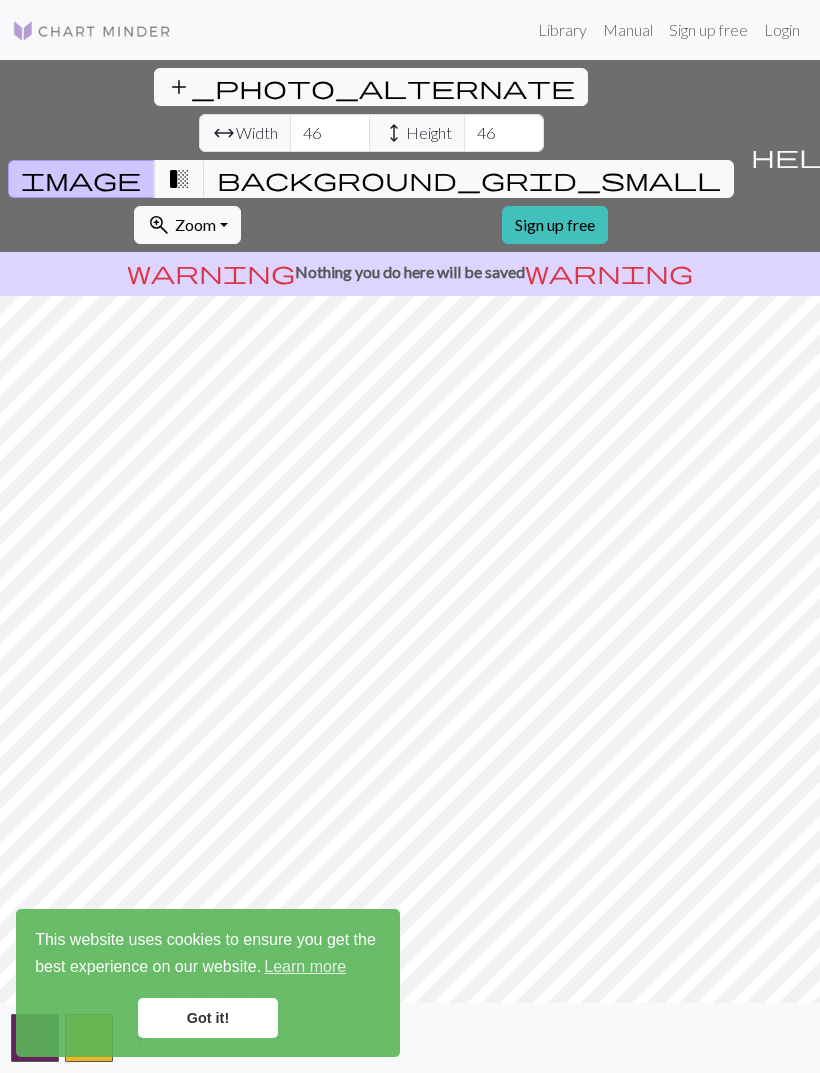 click on "transition_fade" at bounding box center (179, 179) 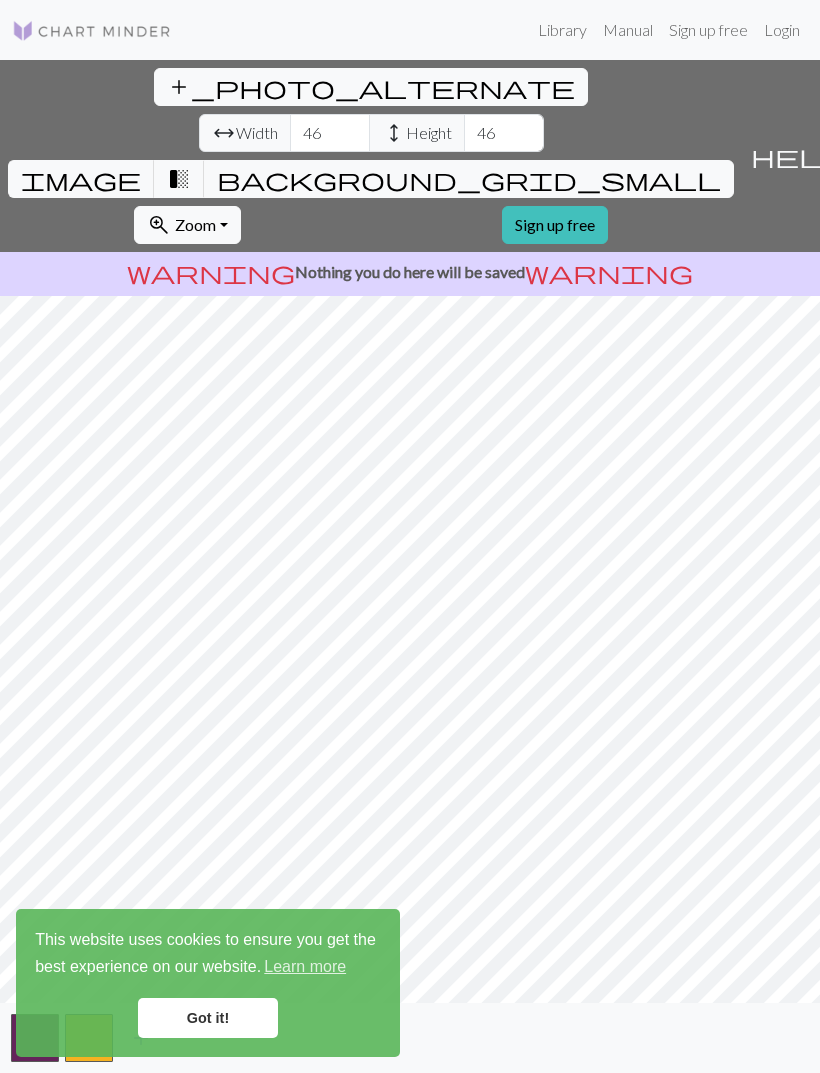 click on "background_grid_small" at bounding box center (469, 179) 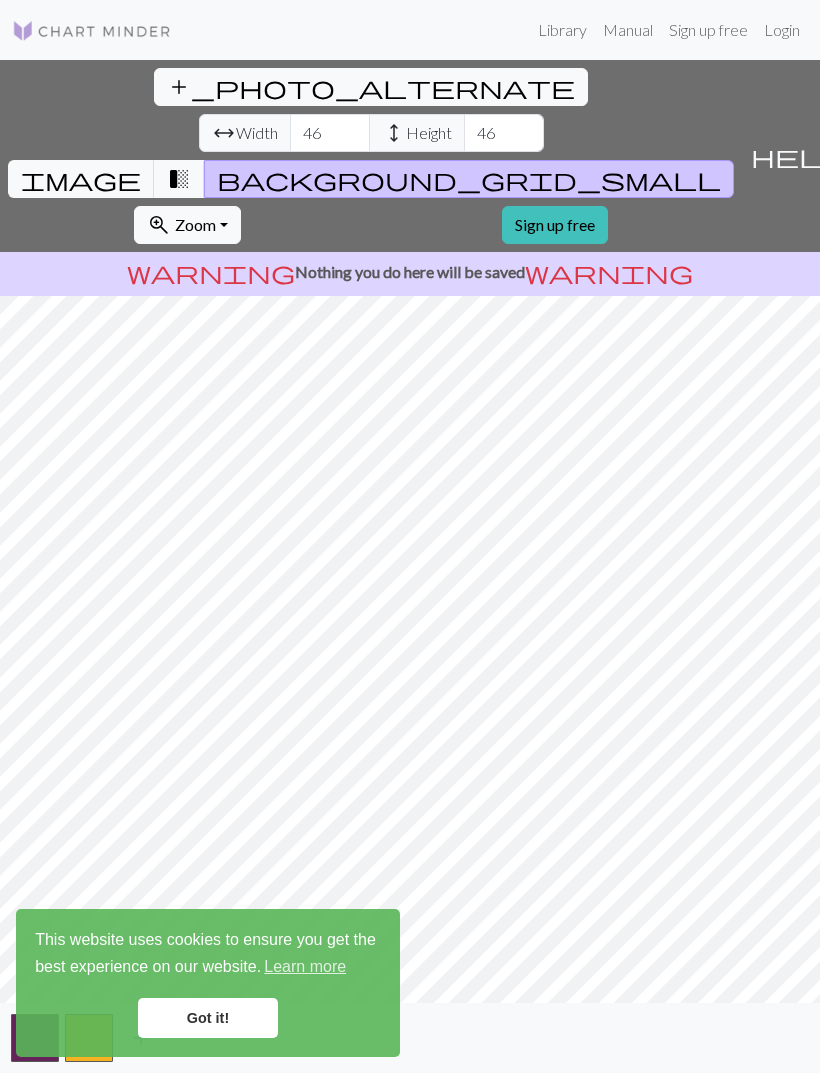 click on "transition_fade" at bounding box center (179, 179) 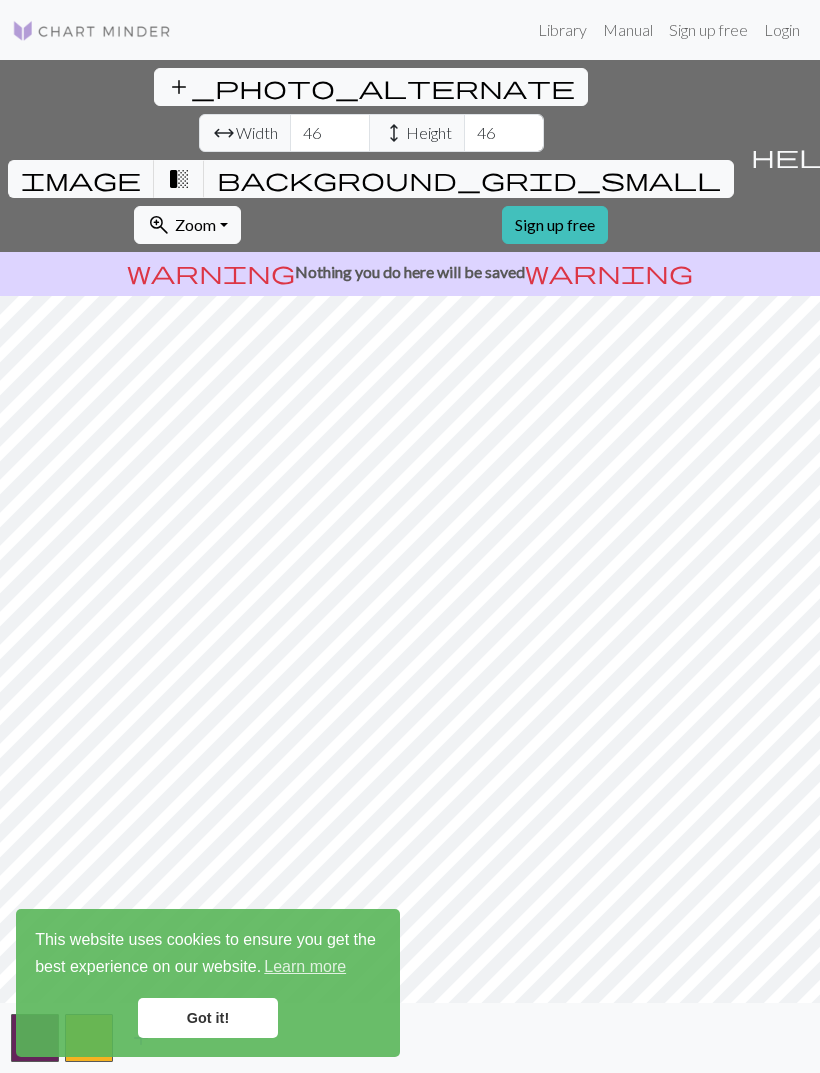click on "background_grid_small" at bounding box center (469, 179) 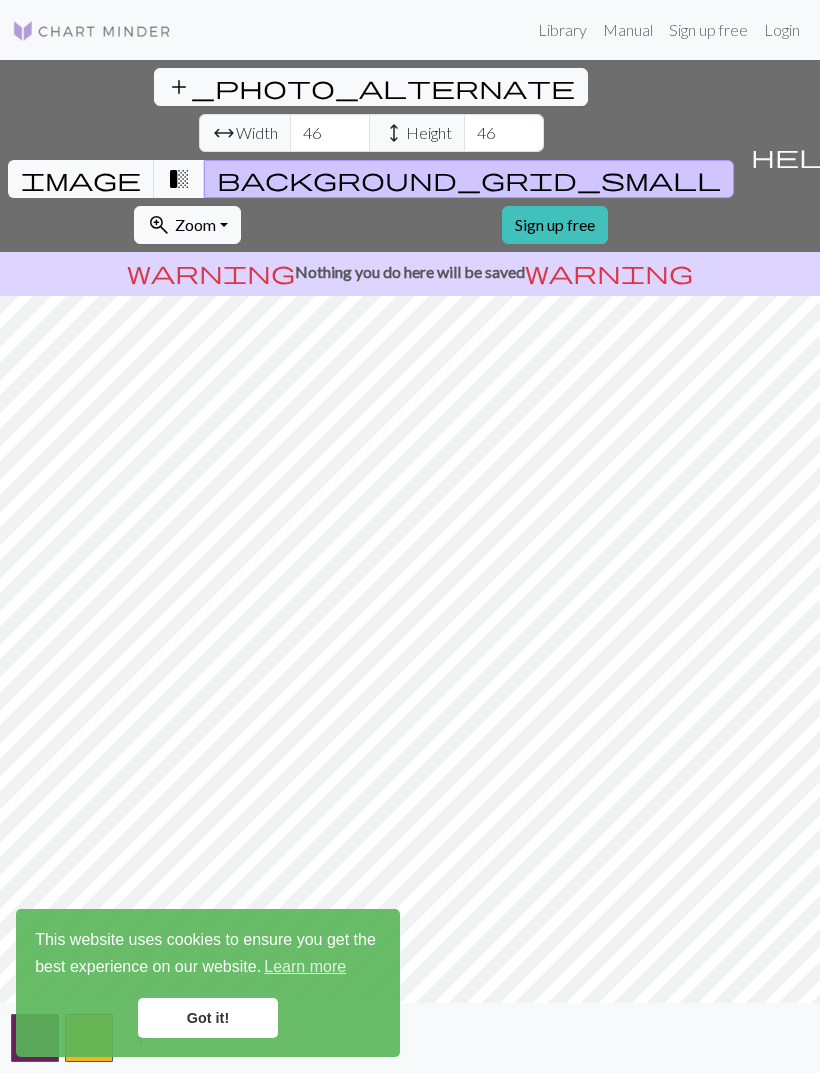 click on "Zoom" at bounding box center [195, 224] 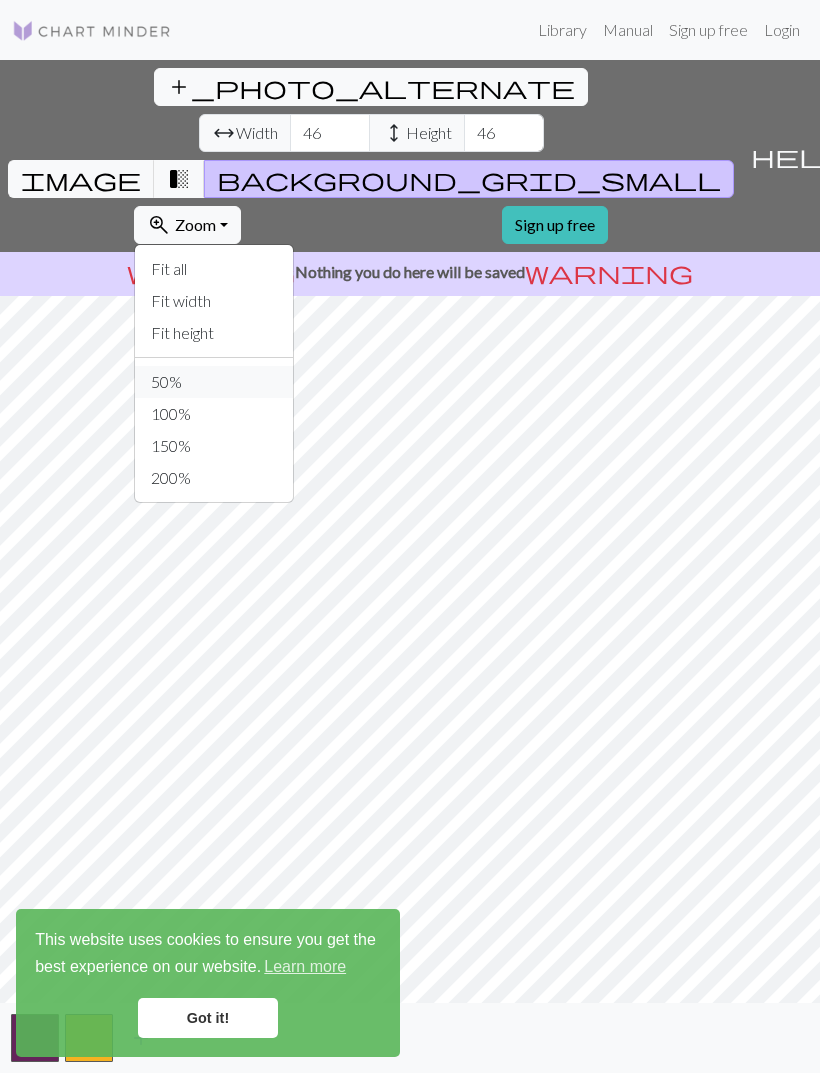 click on "50%" at bounding box center [214, 382] 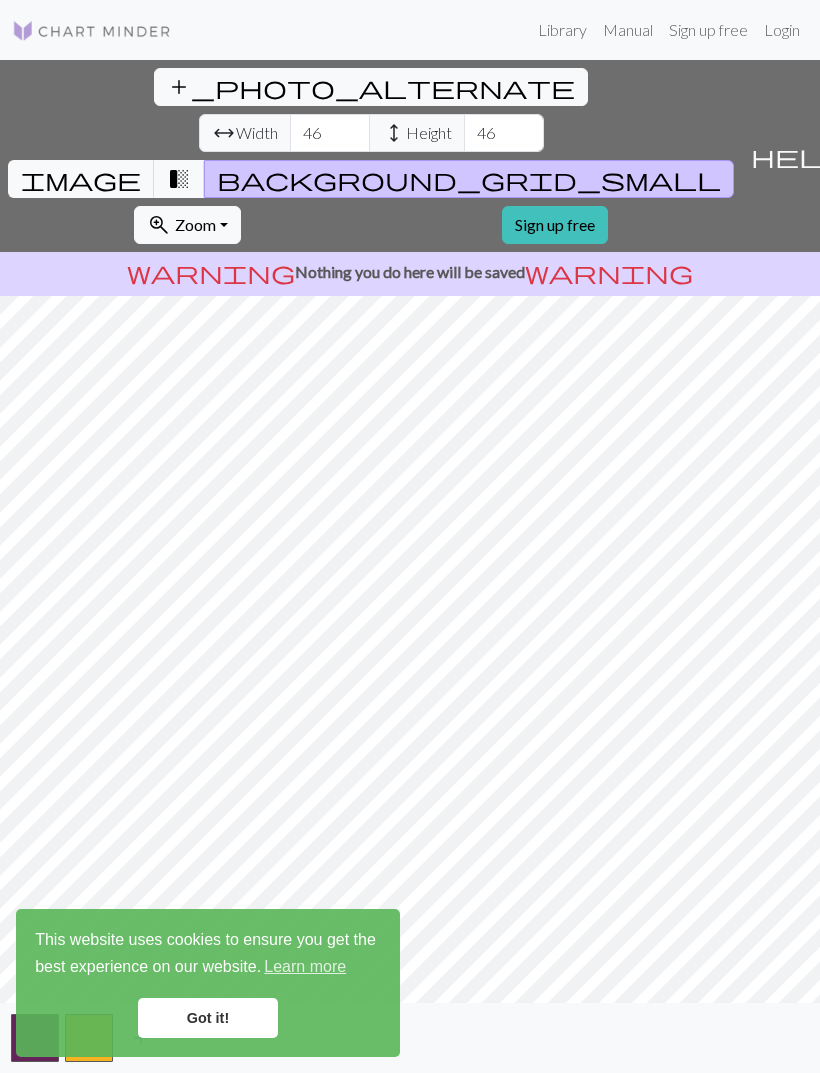 click on "Zoom" at bounding box center (195, 224) 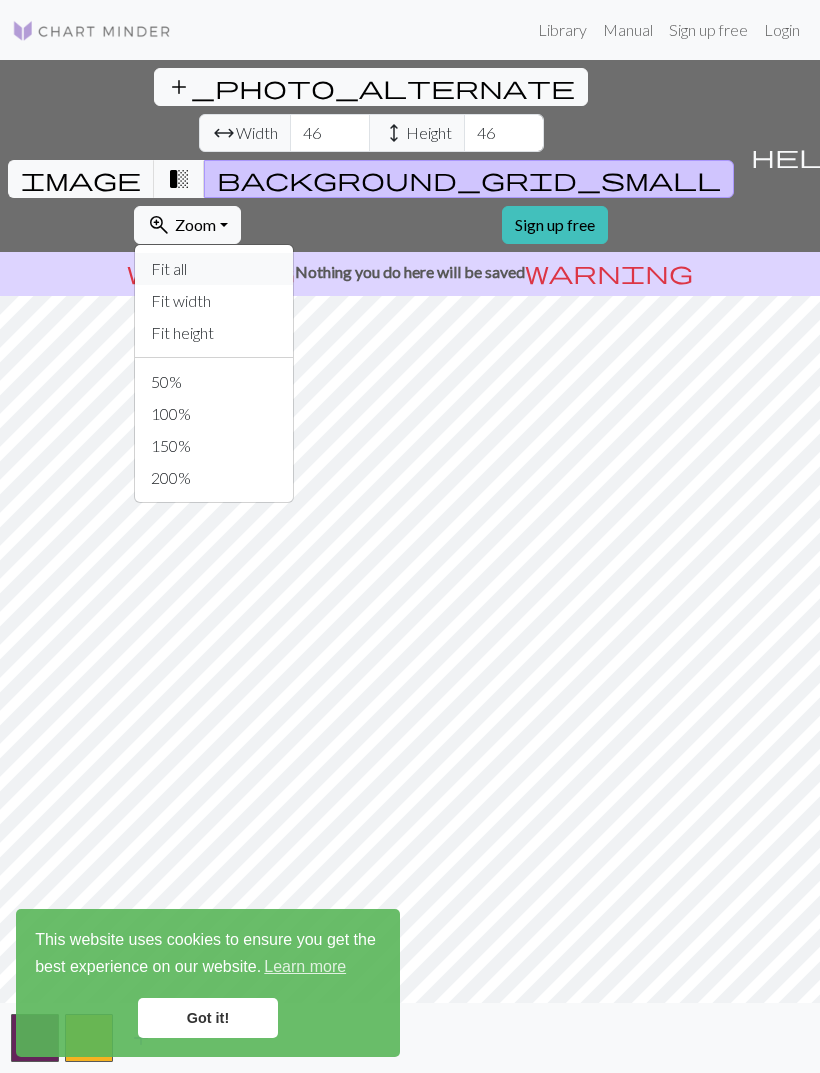 click on "Fit all" at bounding box center [214, 269] 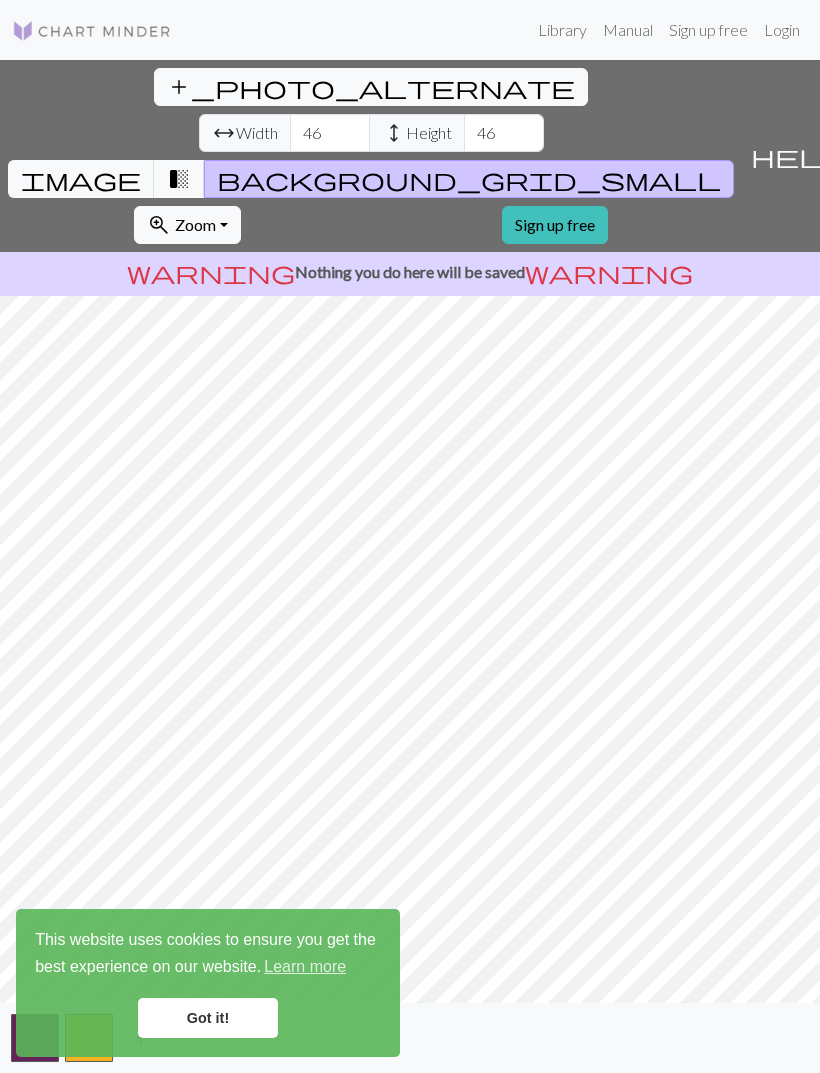 click on "Got it!" at bounding box center (208, 1018) 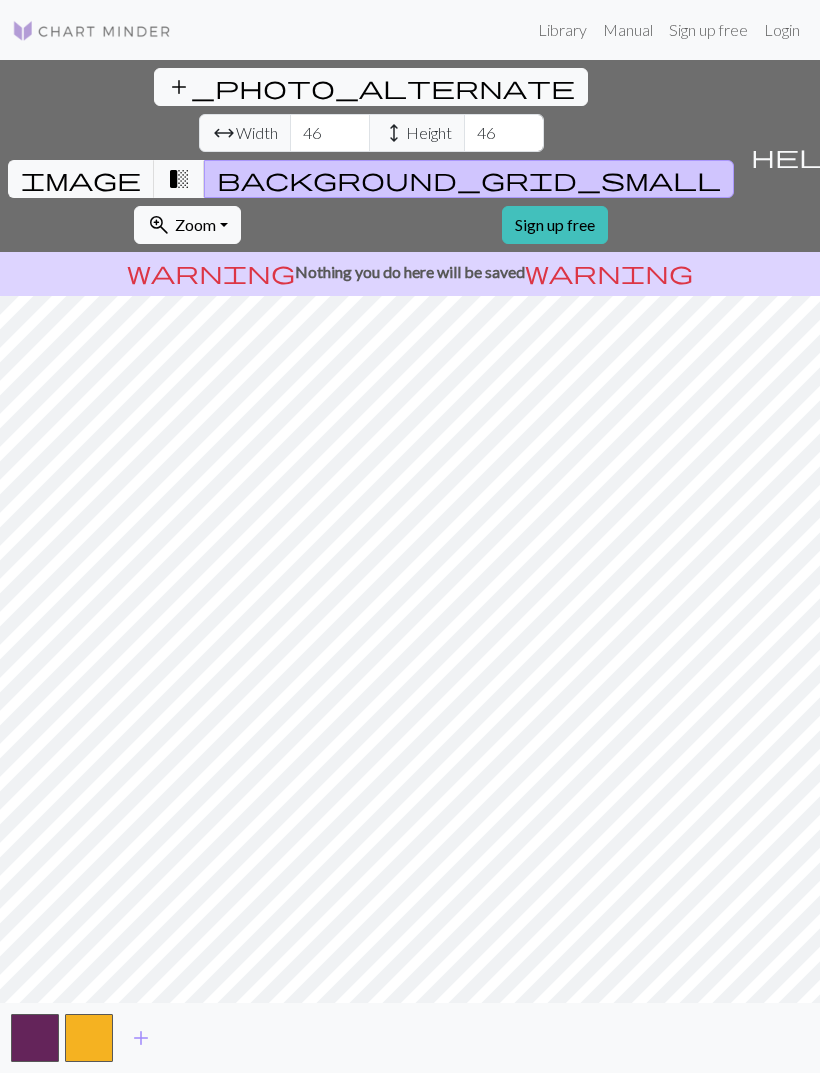 click on "add" at bounding box center (141, 1038) 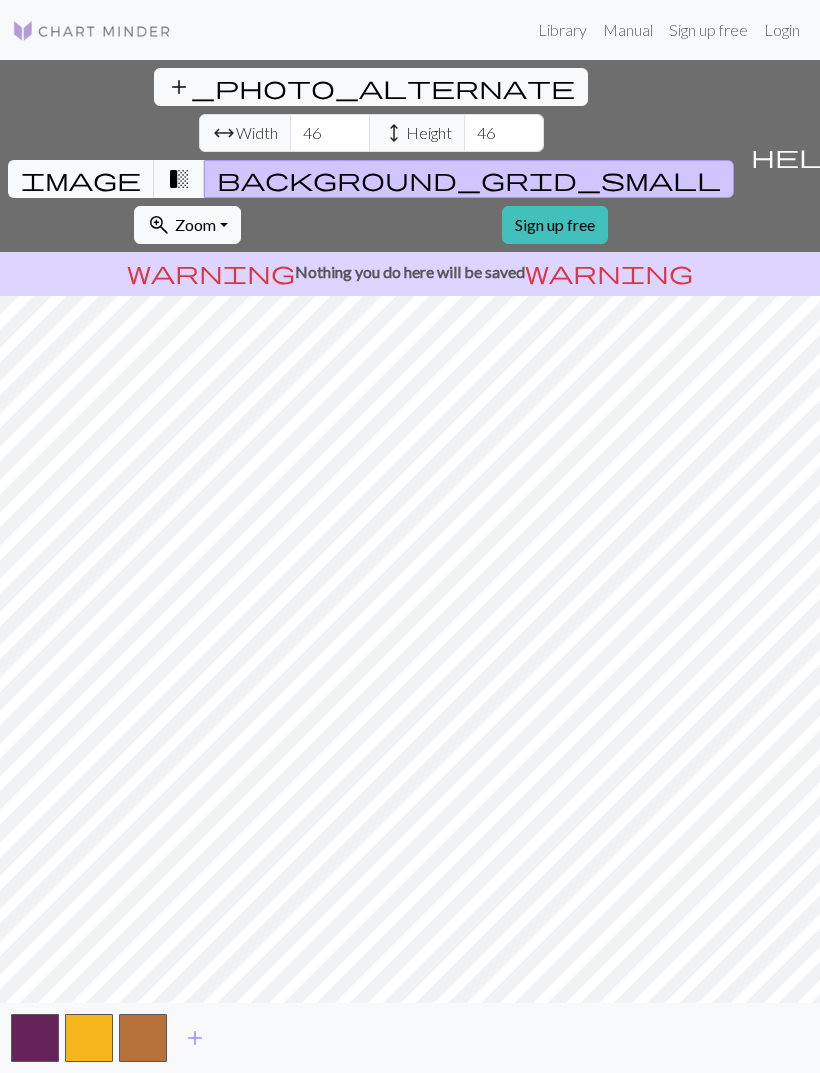 click at bounding box center [143, 1038] 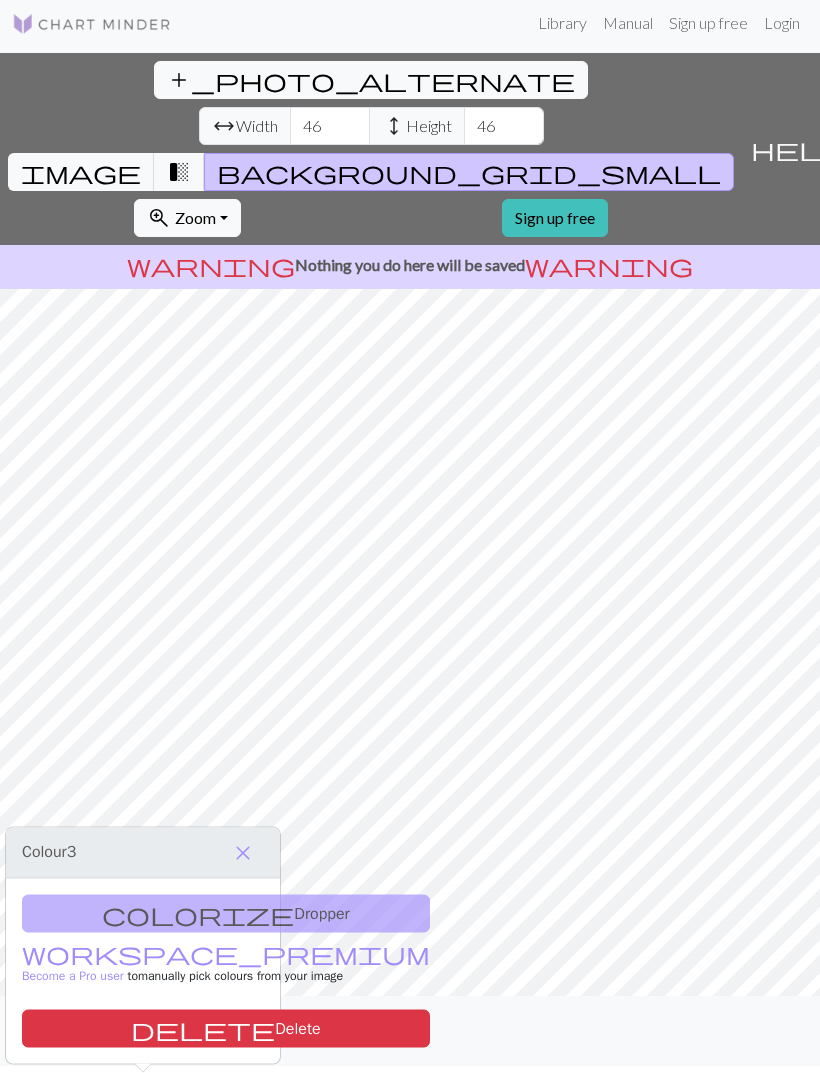 click on "delete Delete" at bounding box center (226, 1029) 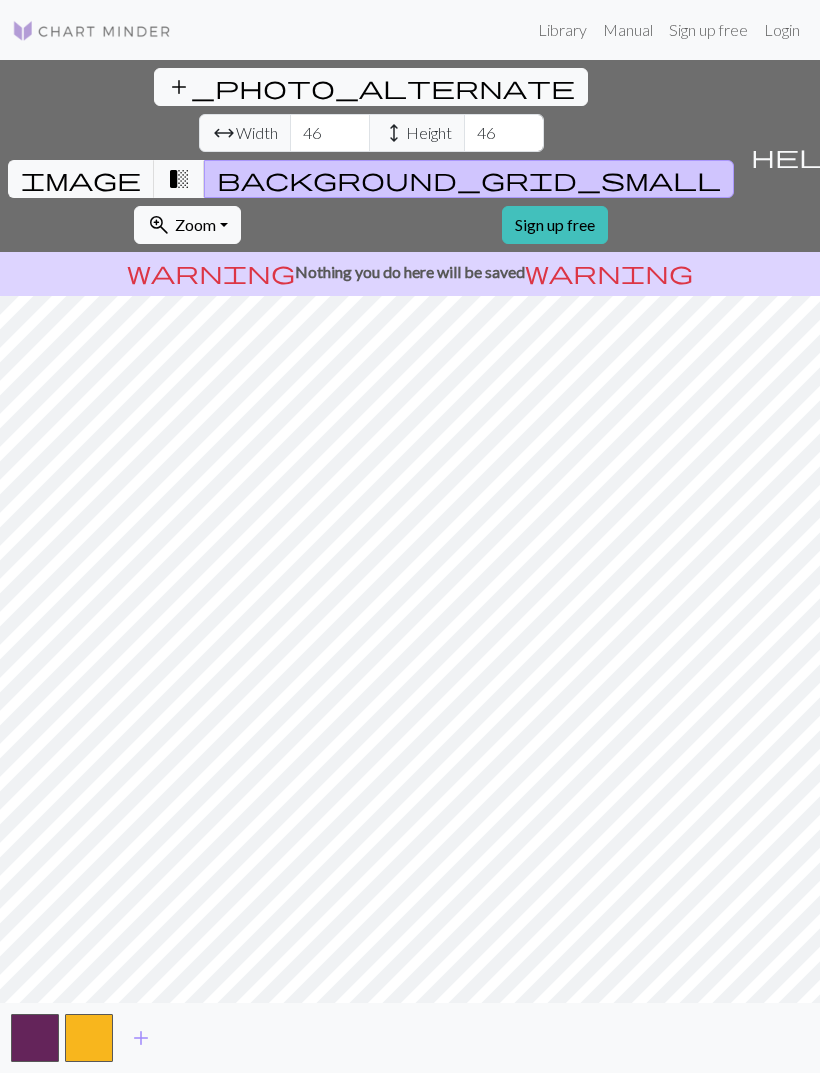 click on "image" at bounding box center (81, 179) 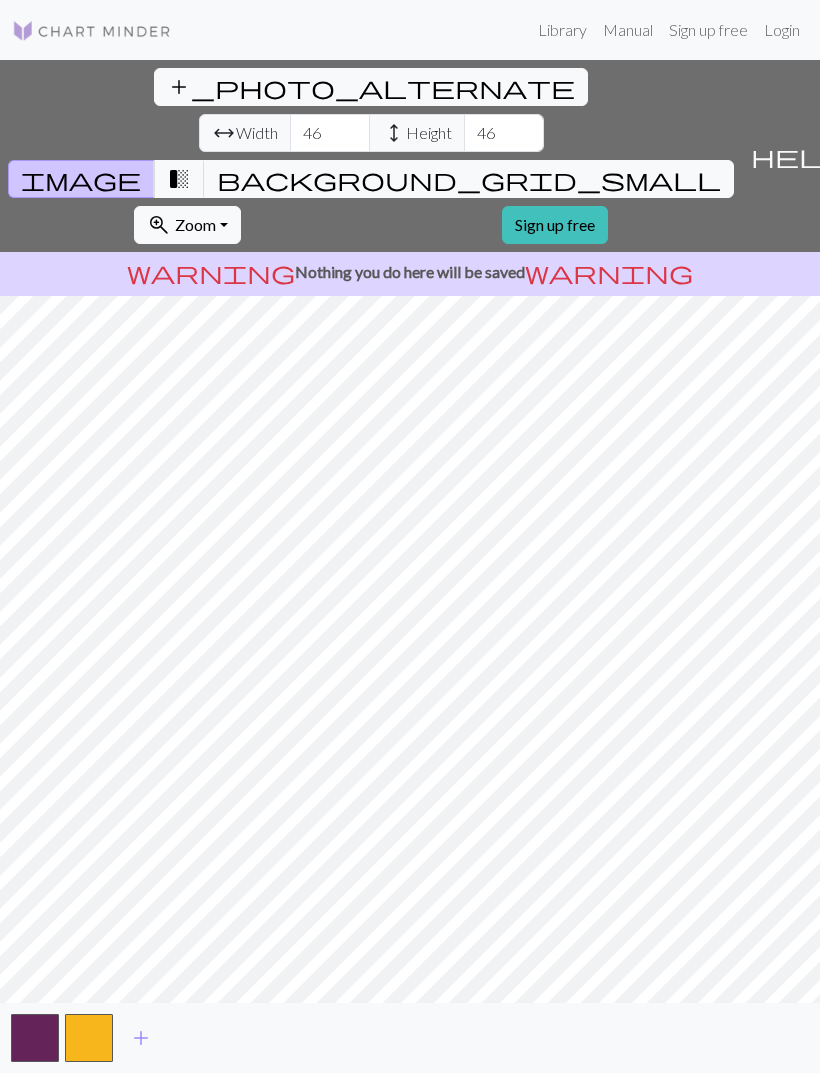 click on "transition_fade" at bounding box center (179, 179) 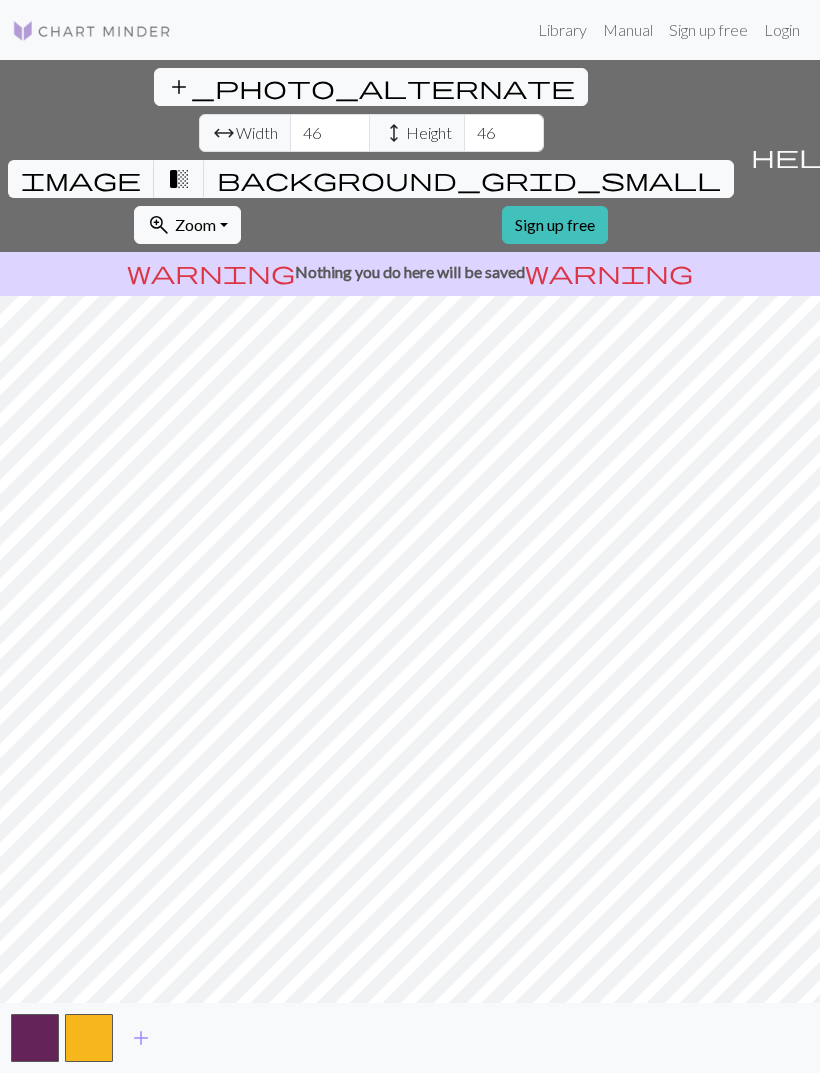 click on "background_grid_small" at bounding box center (469, 179) 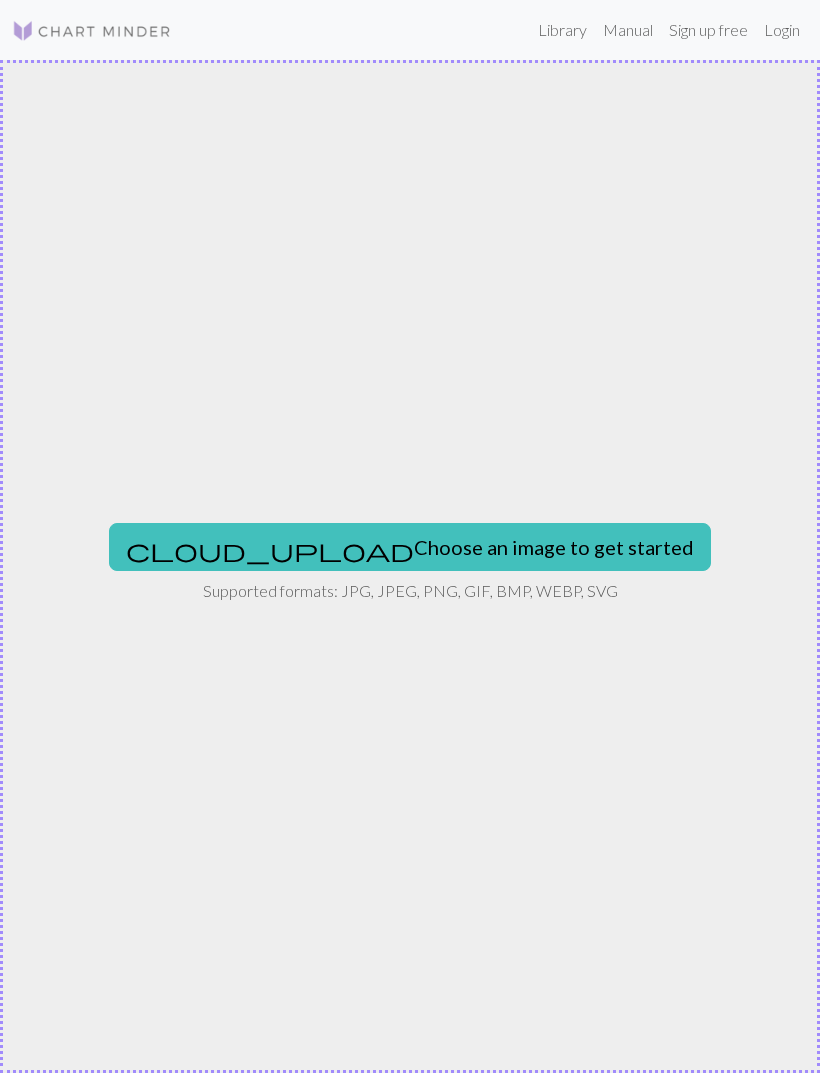 scroll, scrollTop: 0, scrollLeft: 0, axis: both 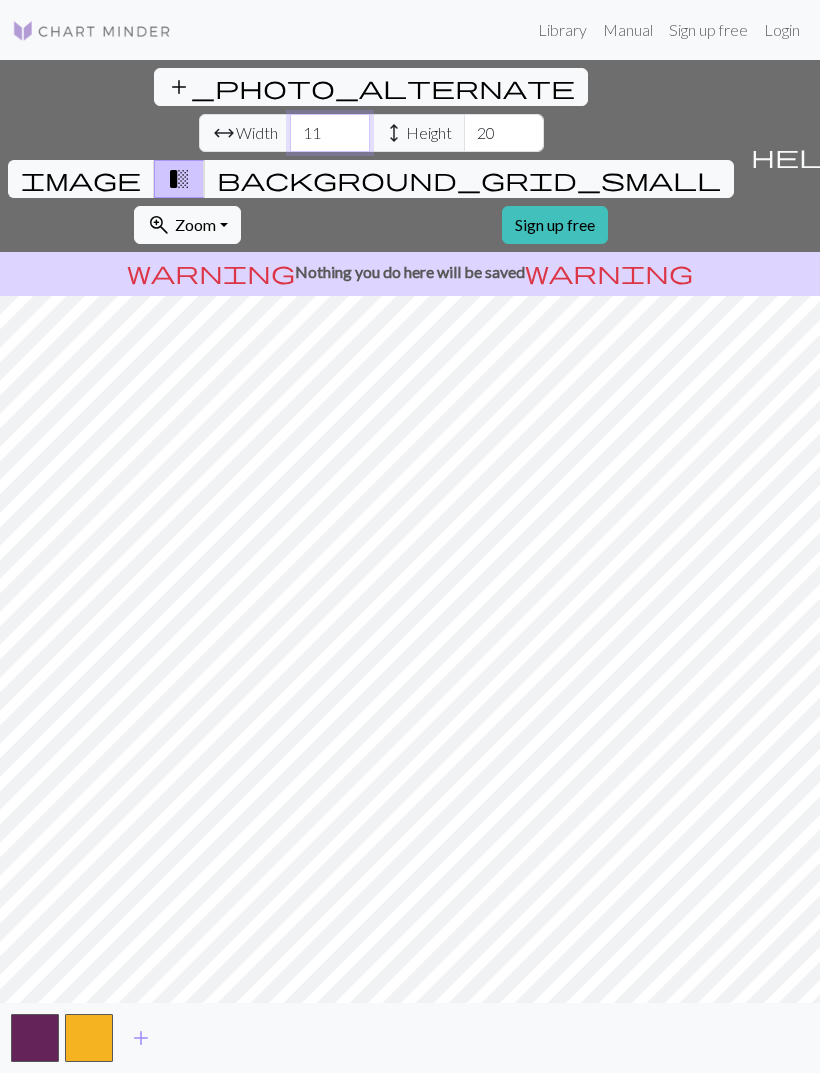 click on "11" at bounding box center (330, 133) 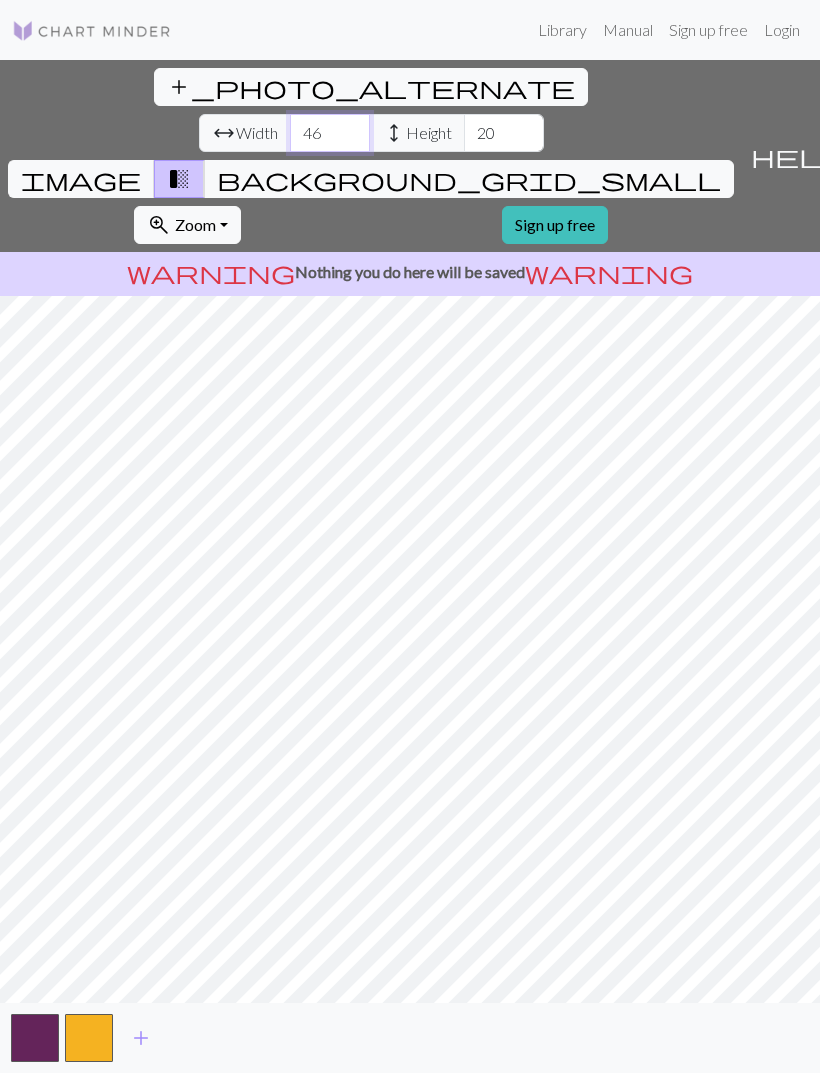 type on "46" 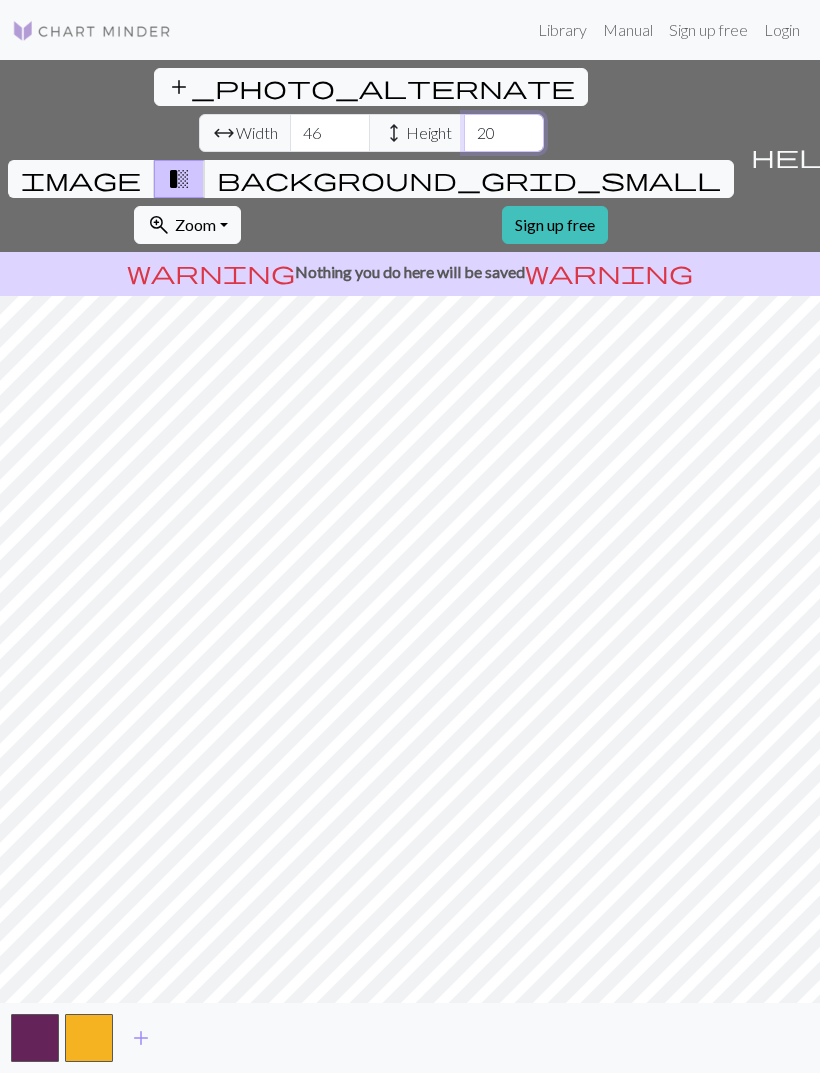 click on "20" at bounding box center [504, 133] 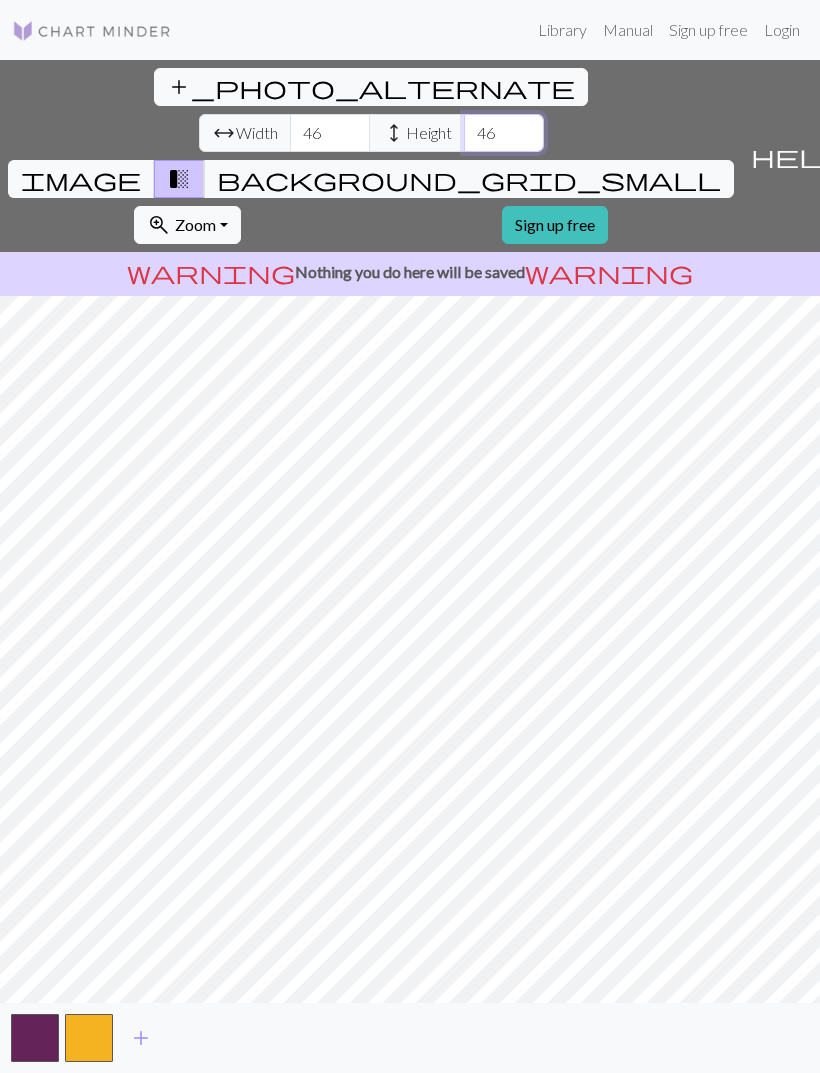 type on "46" 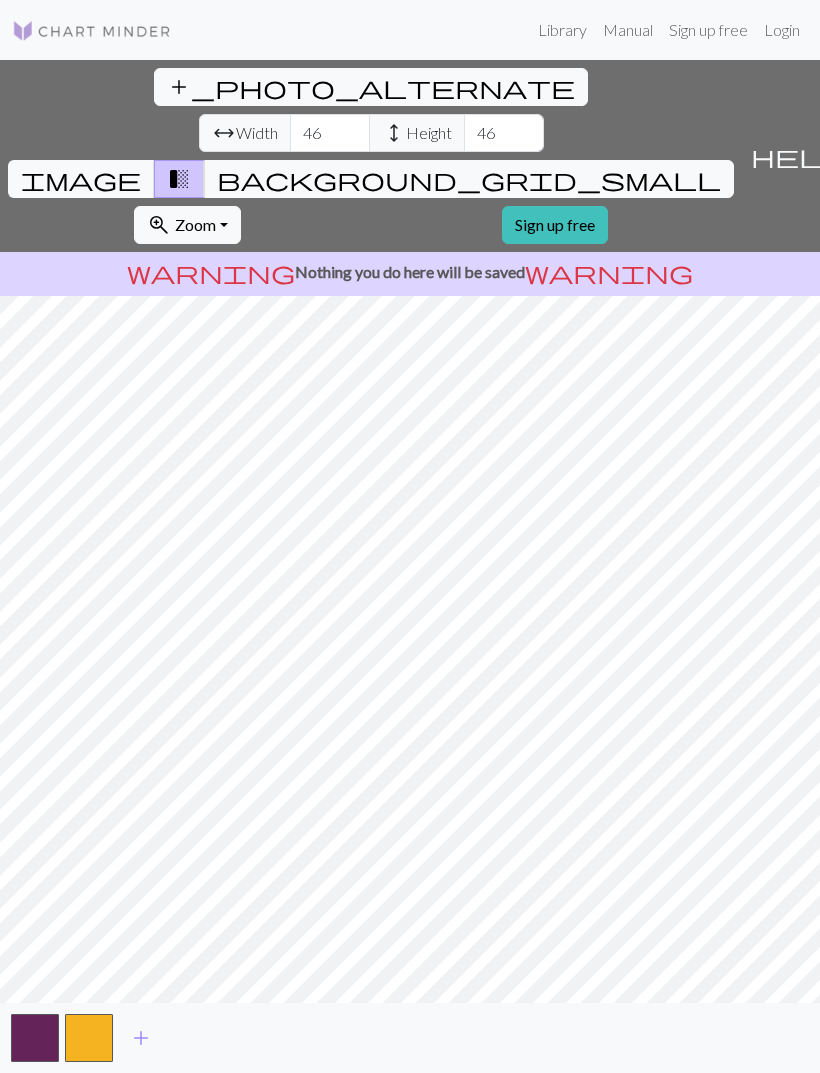 click on "background_grid_small" at bounding box center (469, 179) 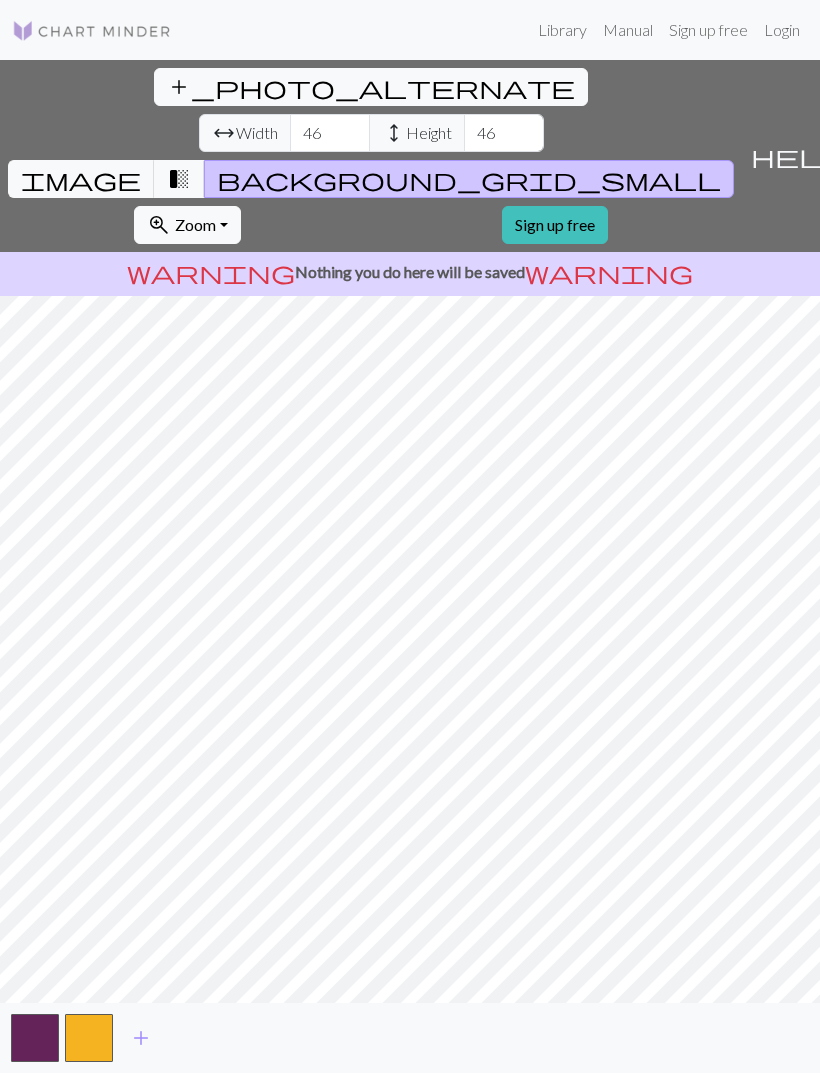 click on "zoom_in Zoom Zoom" at bounding box center [187, 225] 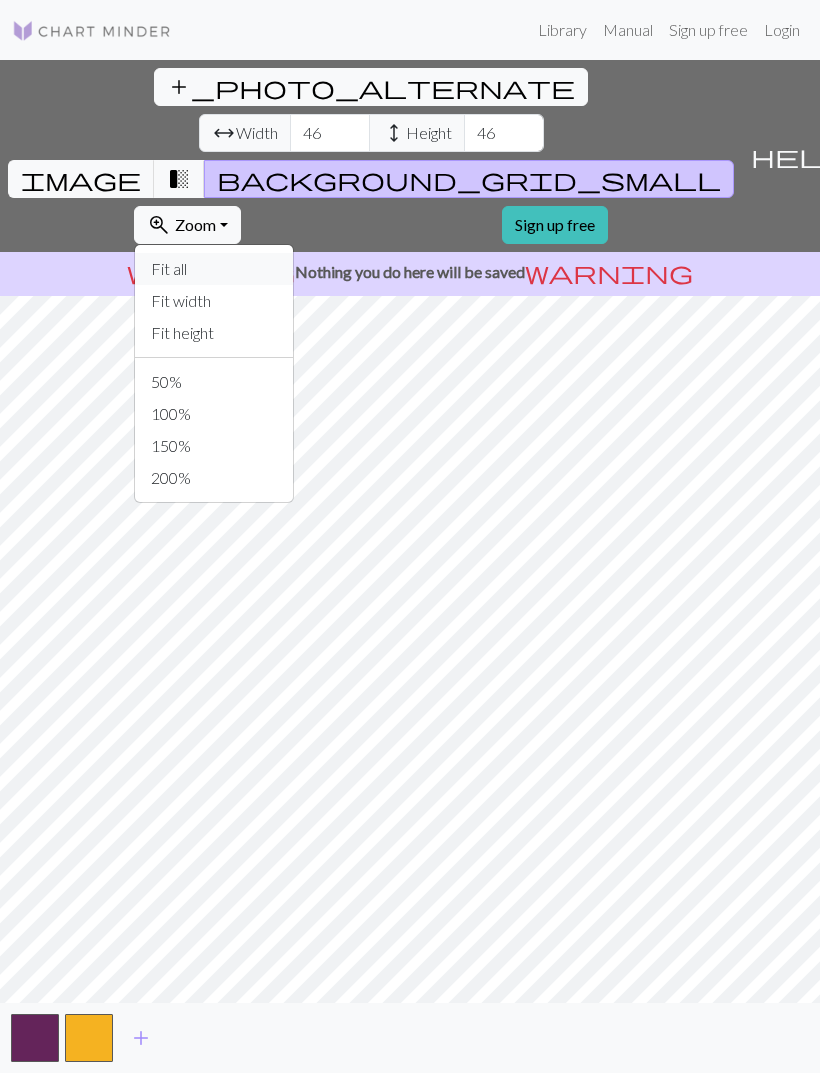 click on "Fit all" at bounding box center [214, 269] 